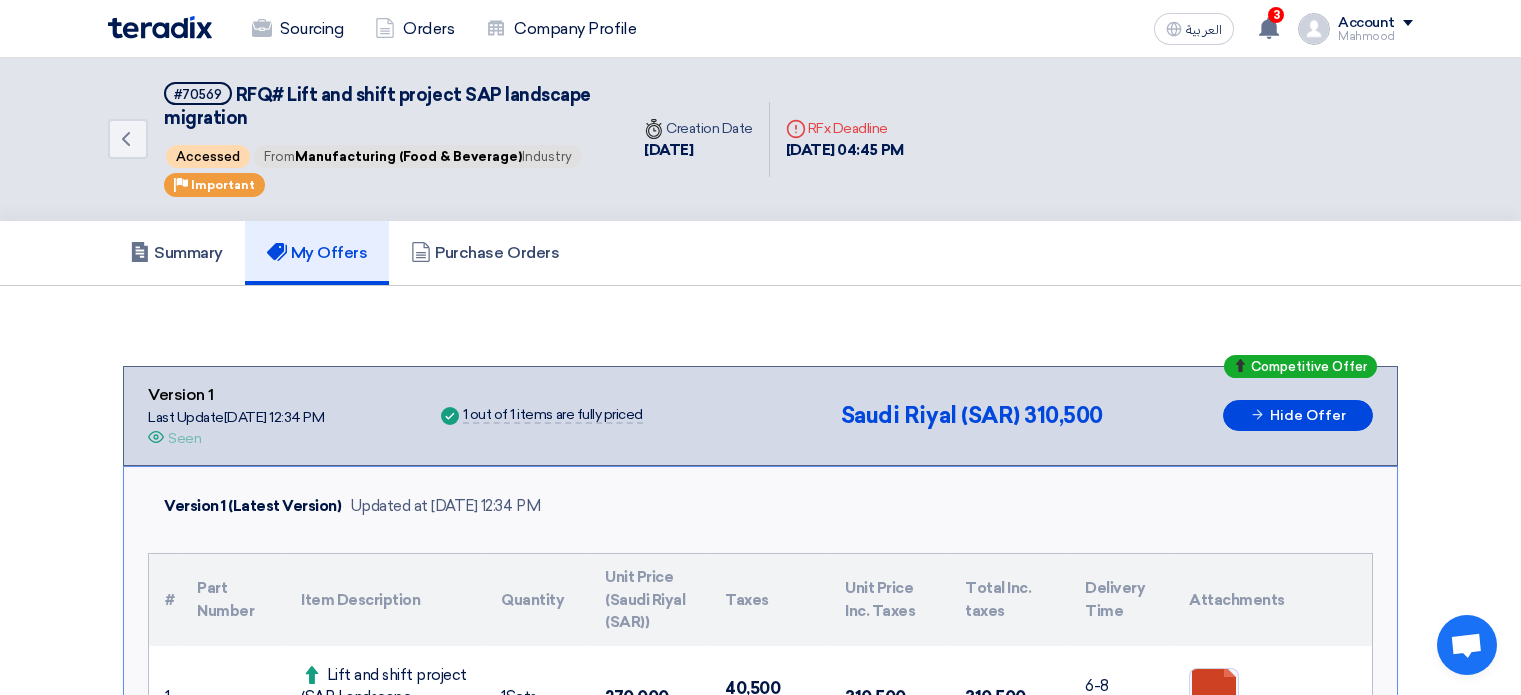 scroll, scrollTop: 855, scrollLeft: 0, axis: vertical 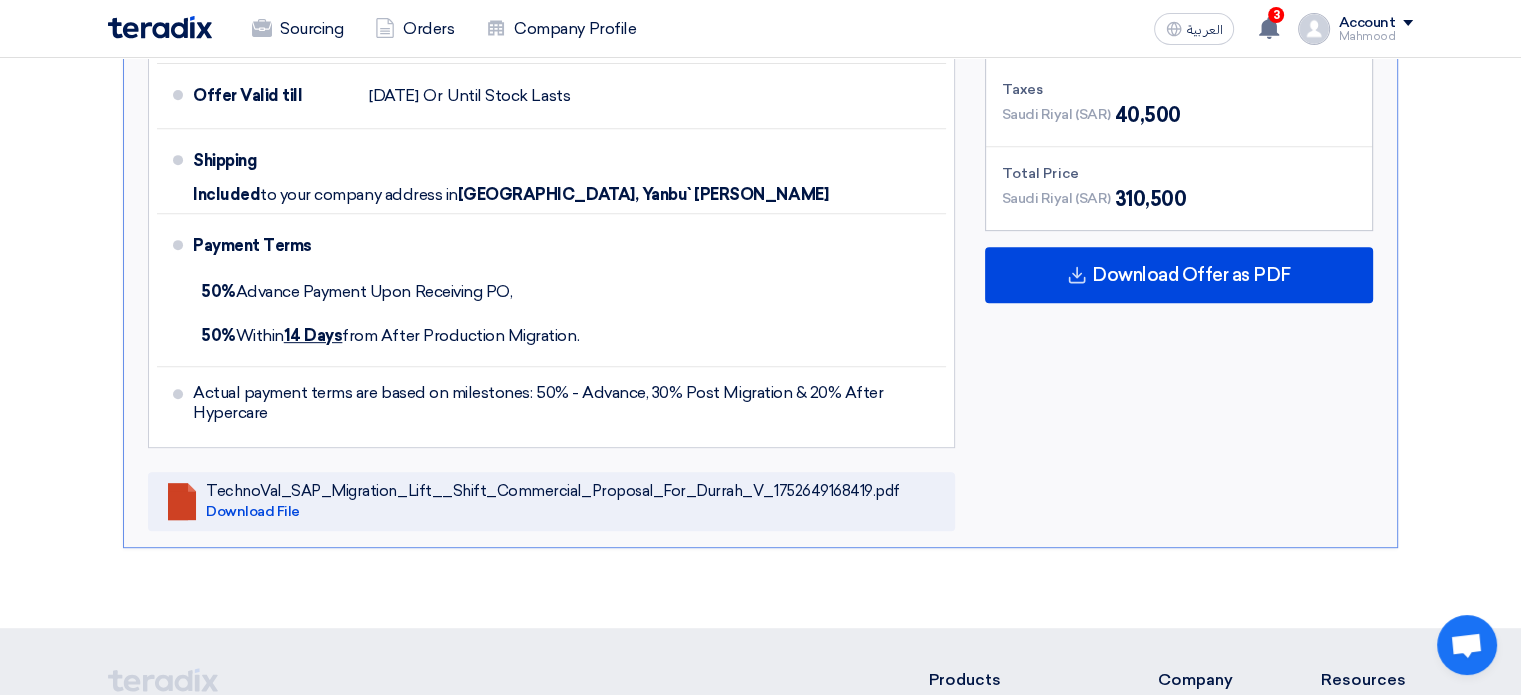 click 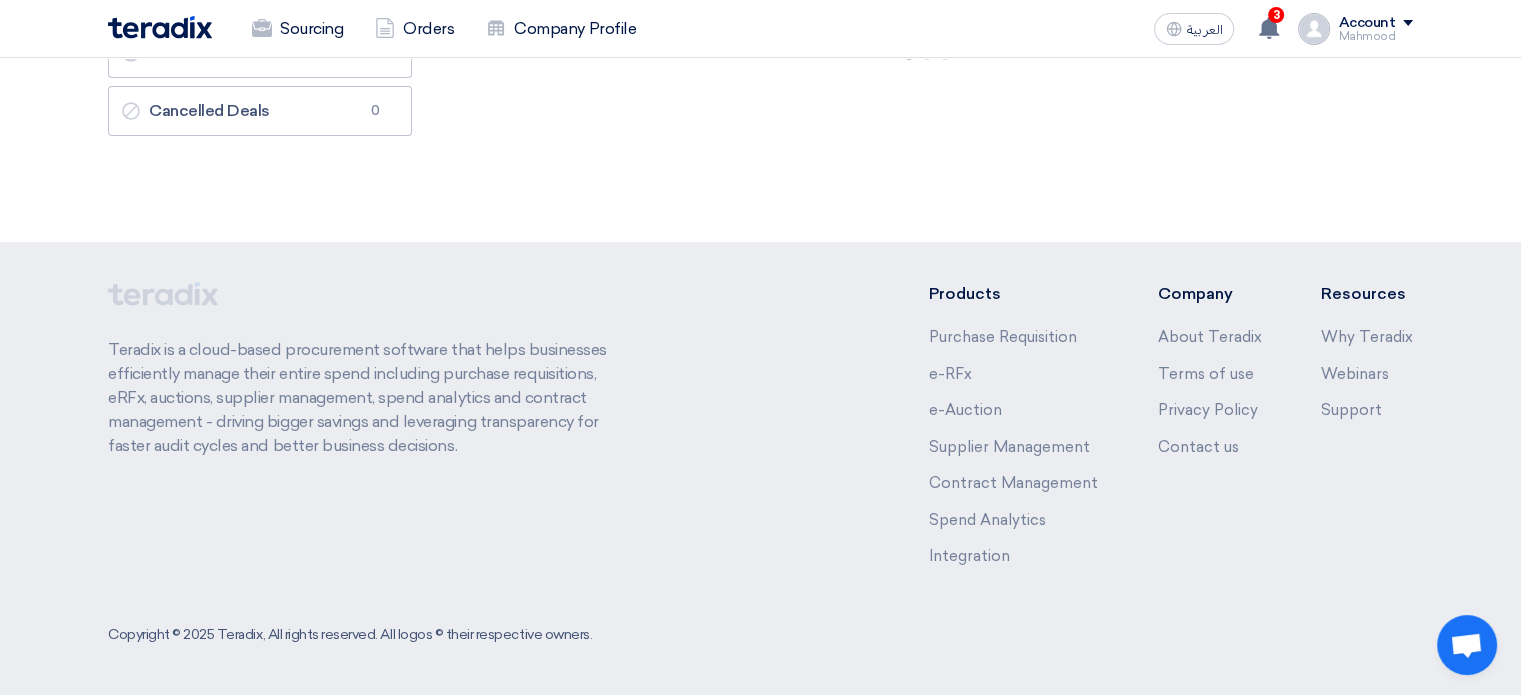scroll, scrollTop: 0, scrollLeft: 0, axis: both 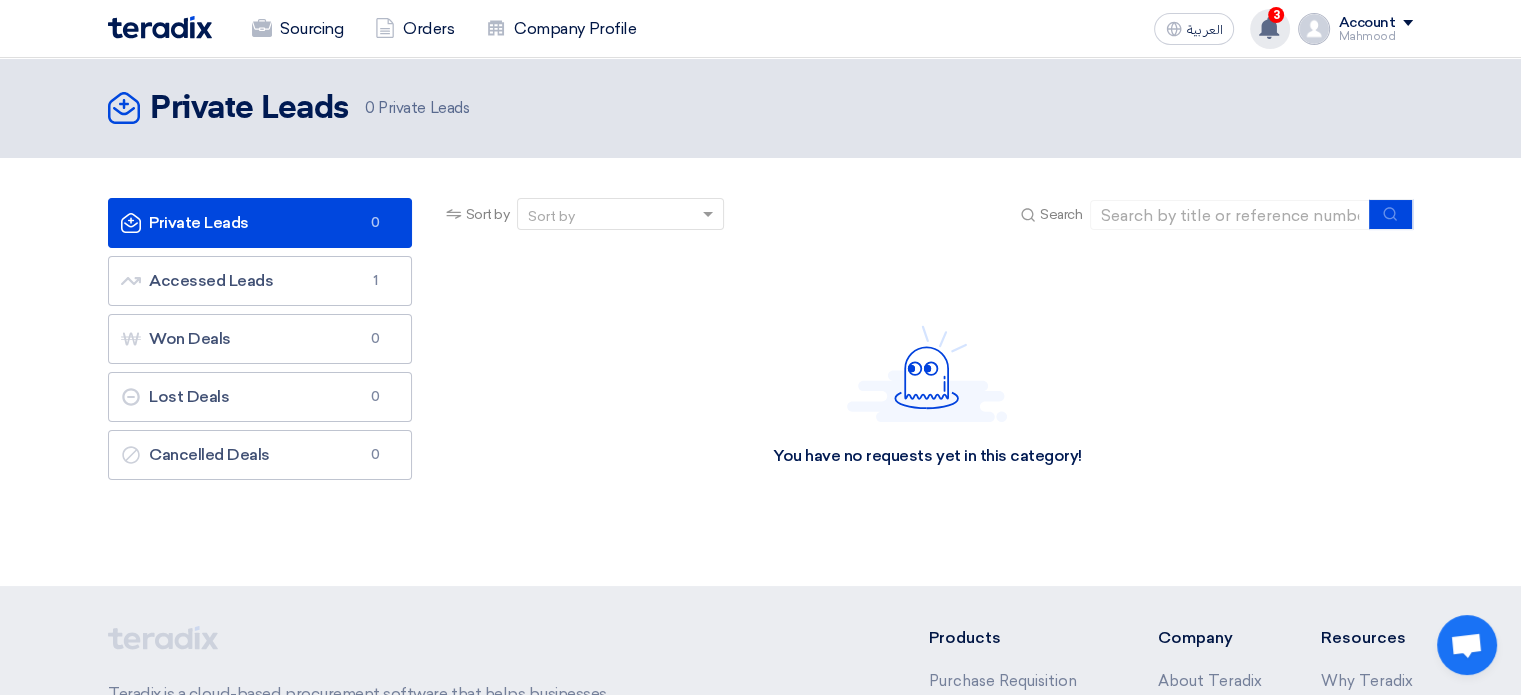 click 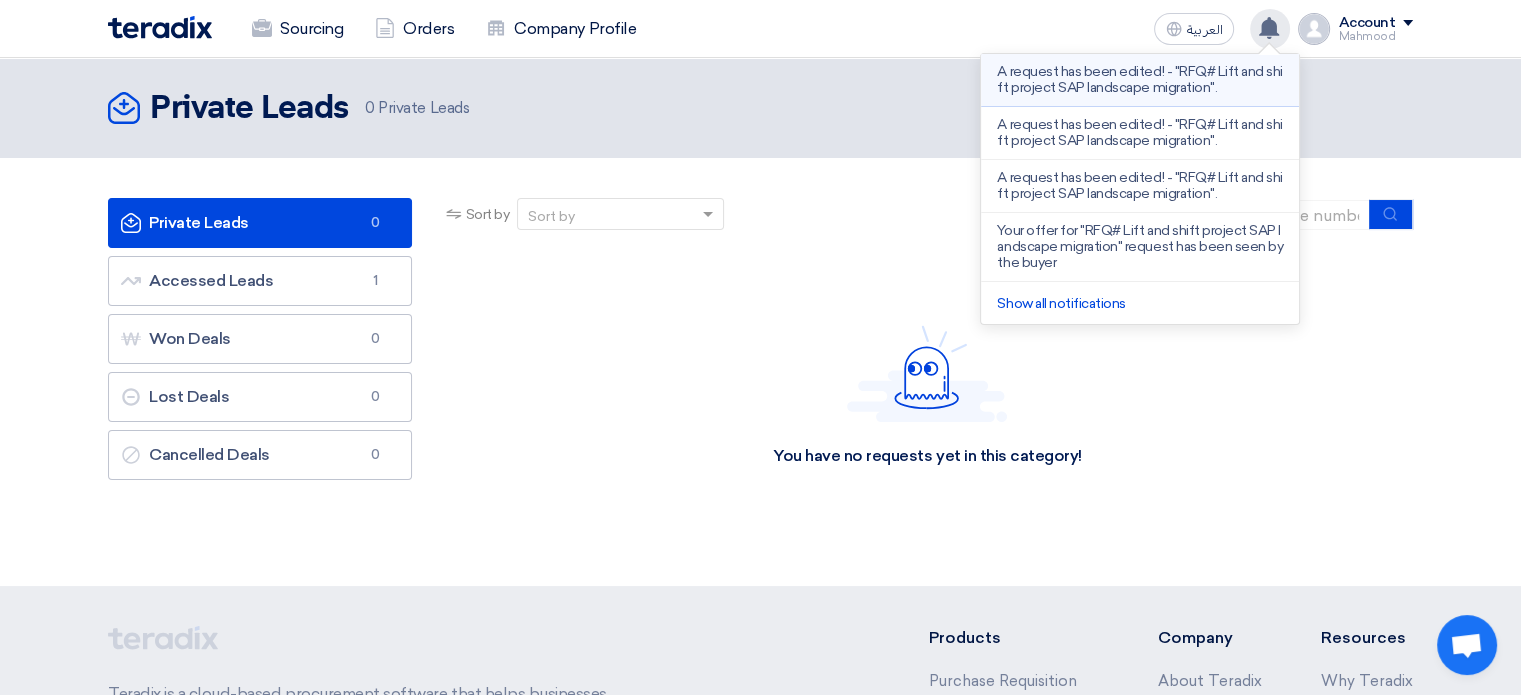 click on "A request has been edited! - "RFQ# Lift and shift project SAP landscape migration"." 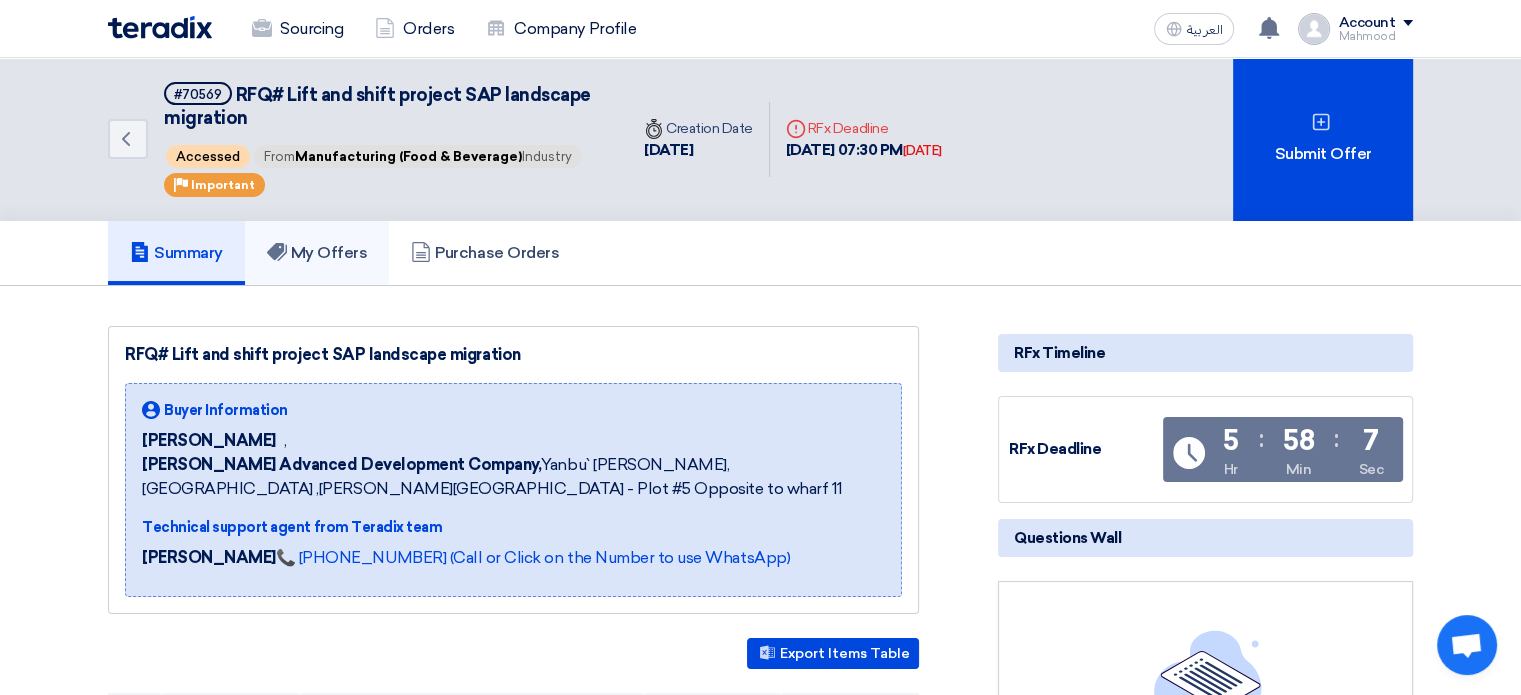 click on "My Offers" 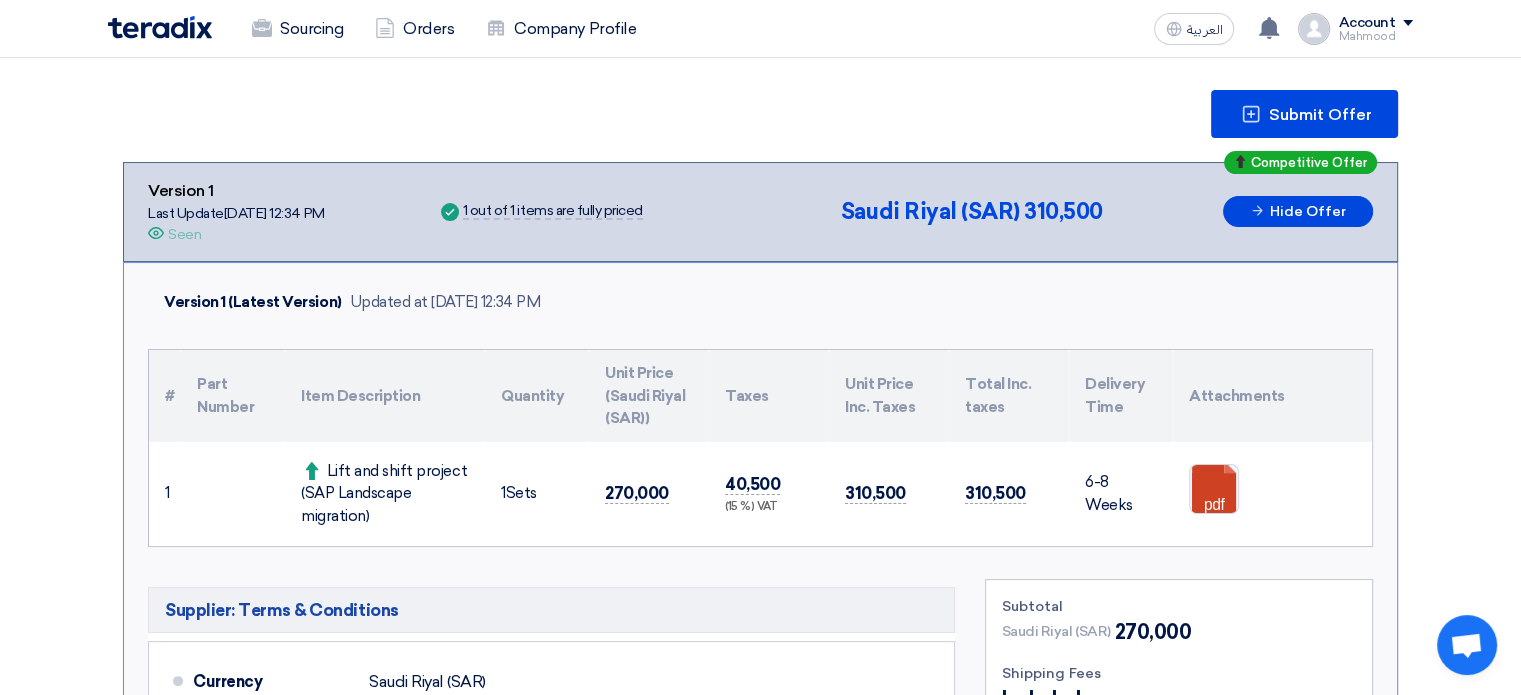 scroll, scrollTop: 0, scrollLeft: 0, axis: both 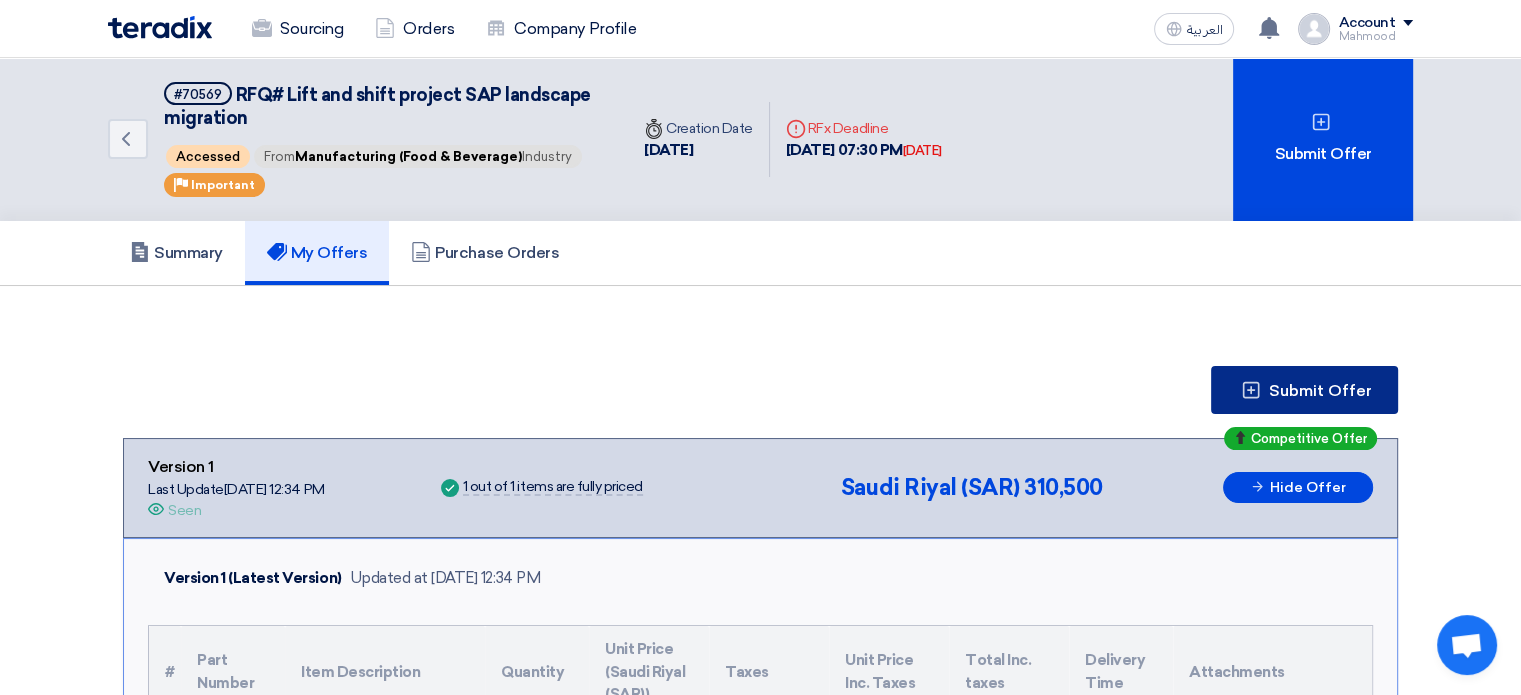 click on "Submit Offer" 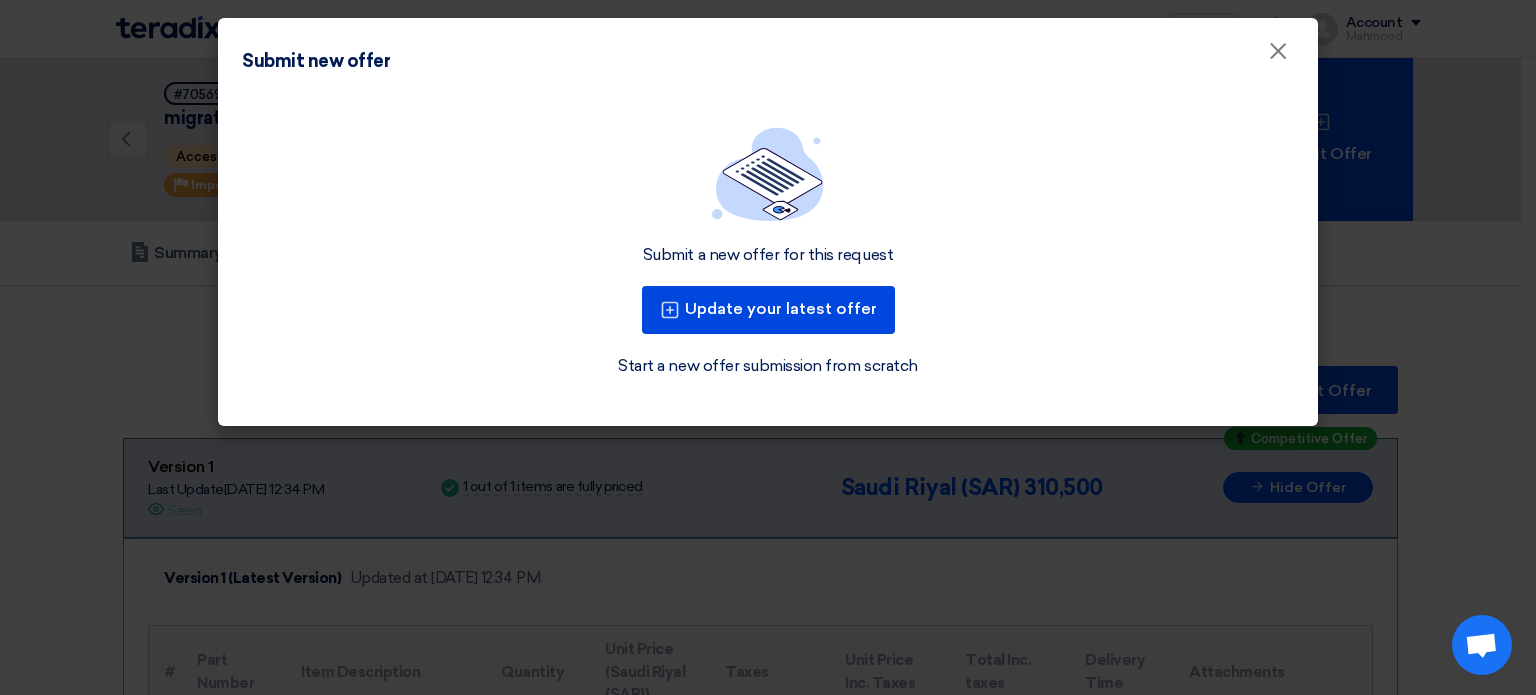 click on "Start a new offer submission from scratch" 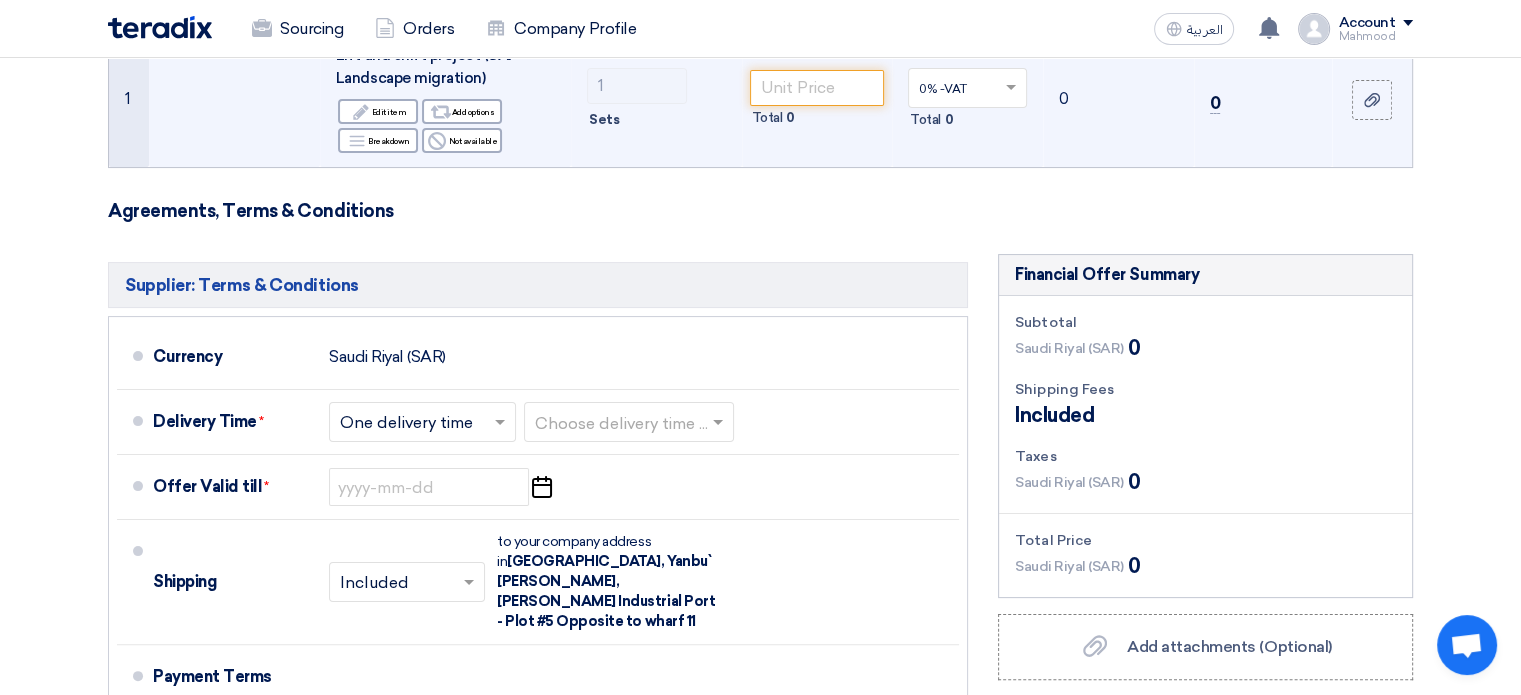 scroll, scrollTop: 0, scrollLeft: 0, axis: both 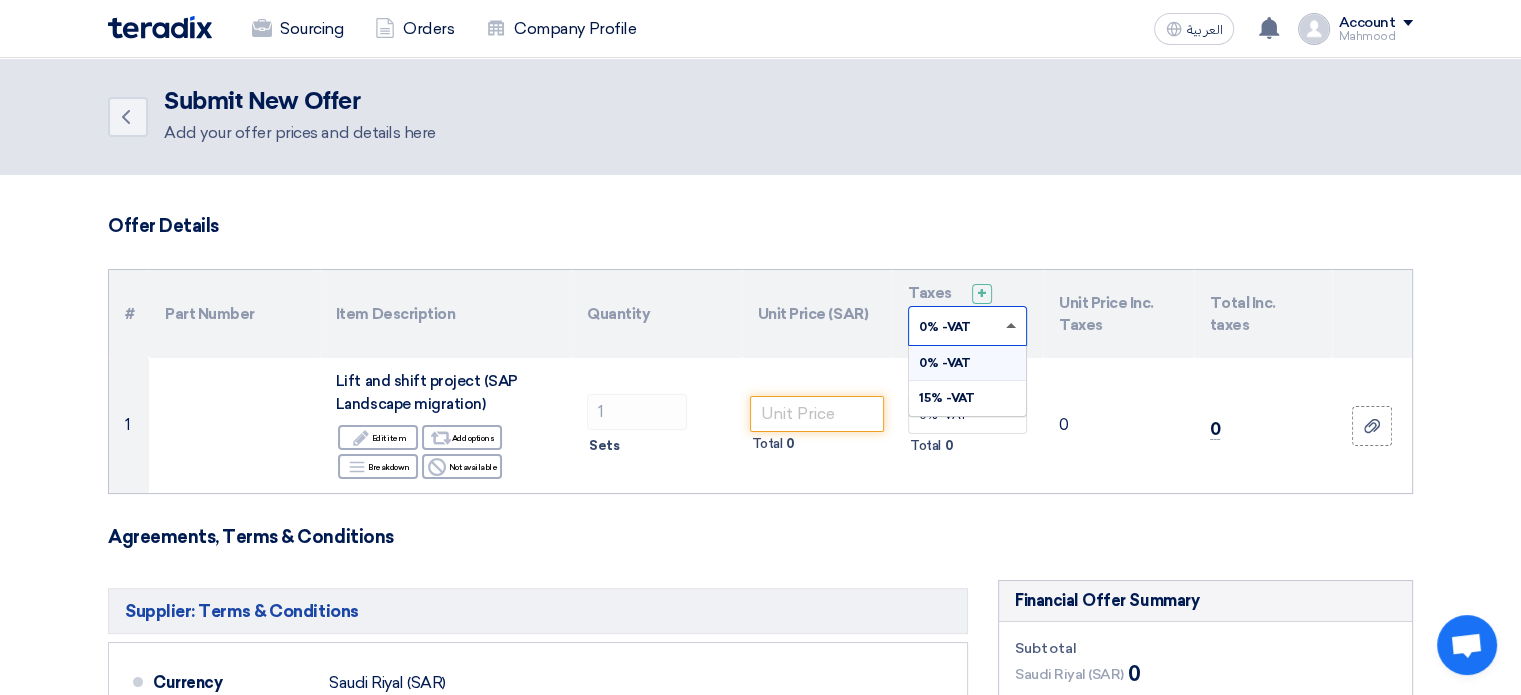 click 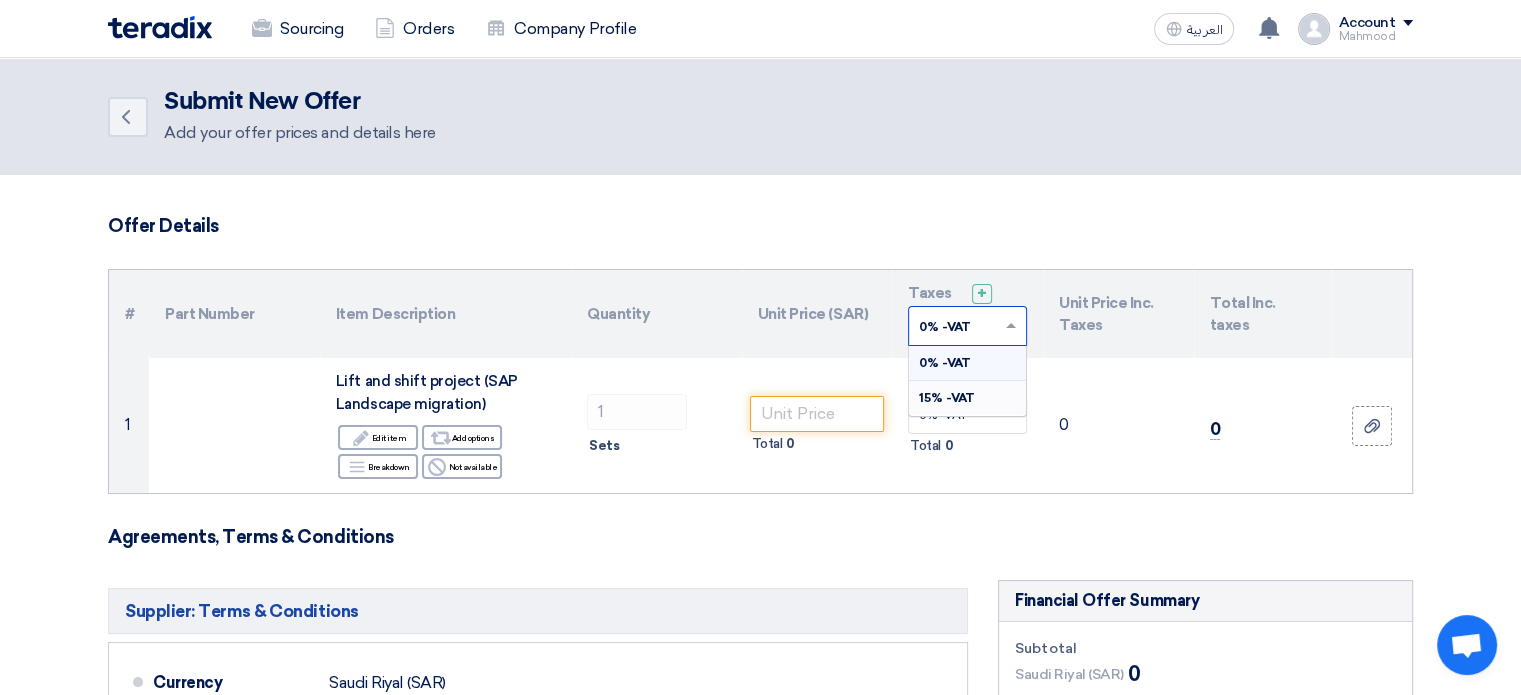 click on "15% -VAT" at bounding box center [967, 398] 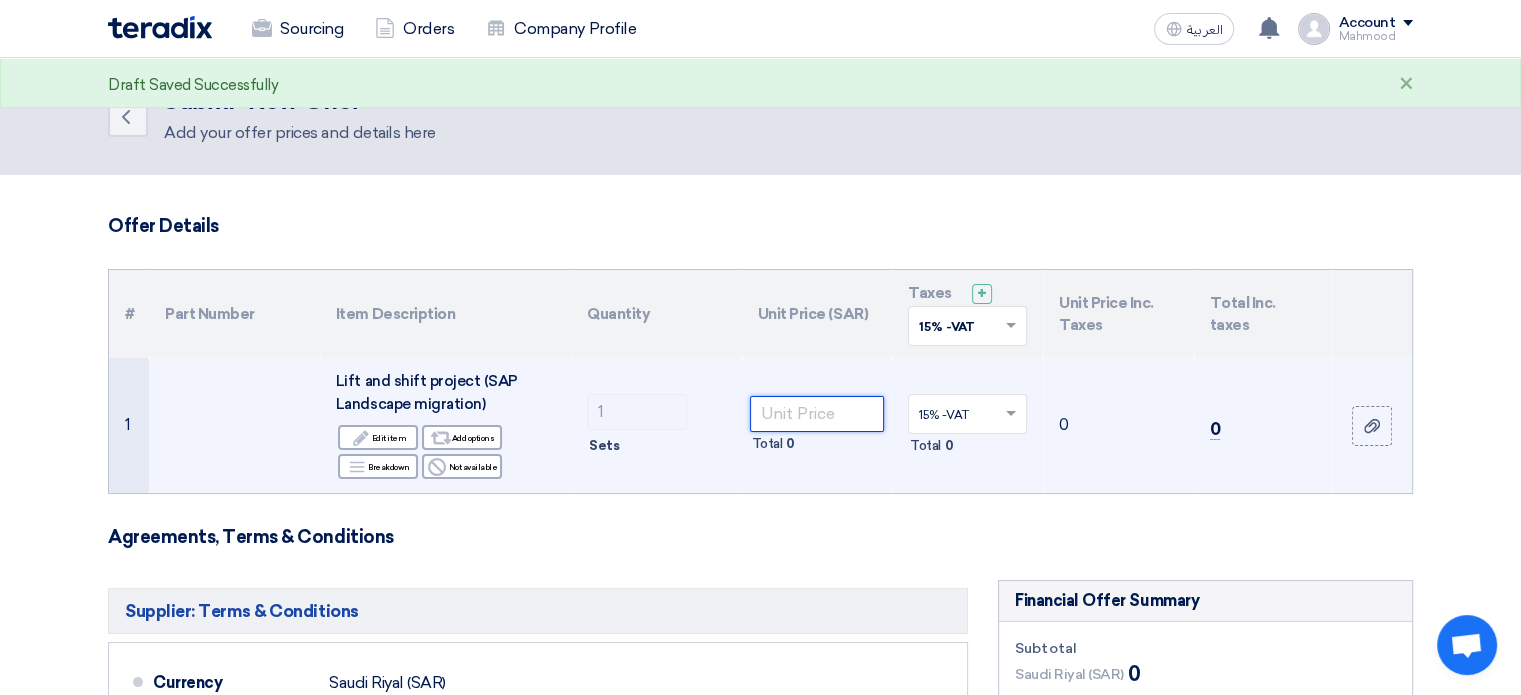 click 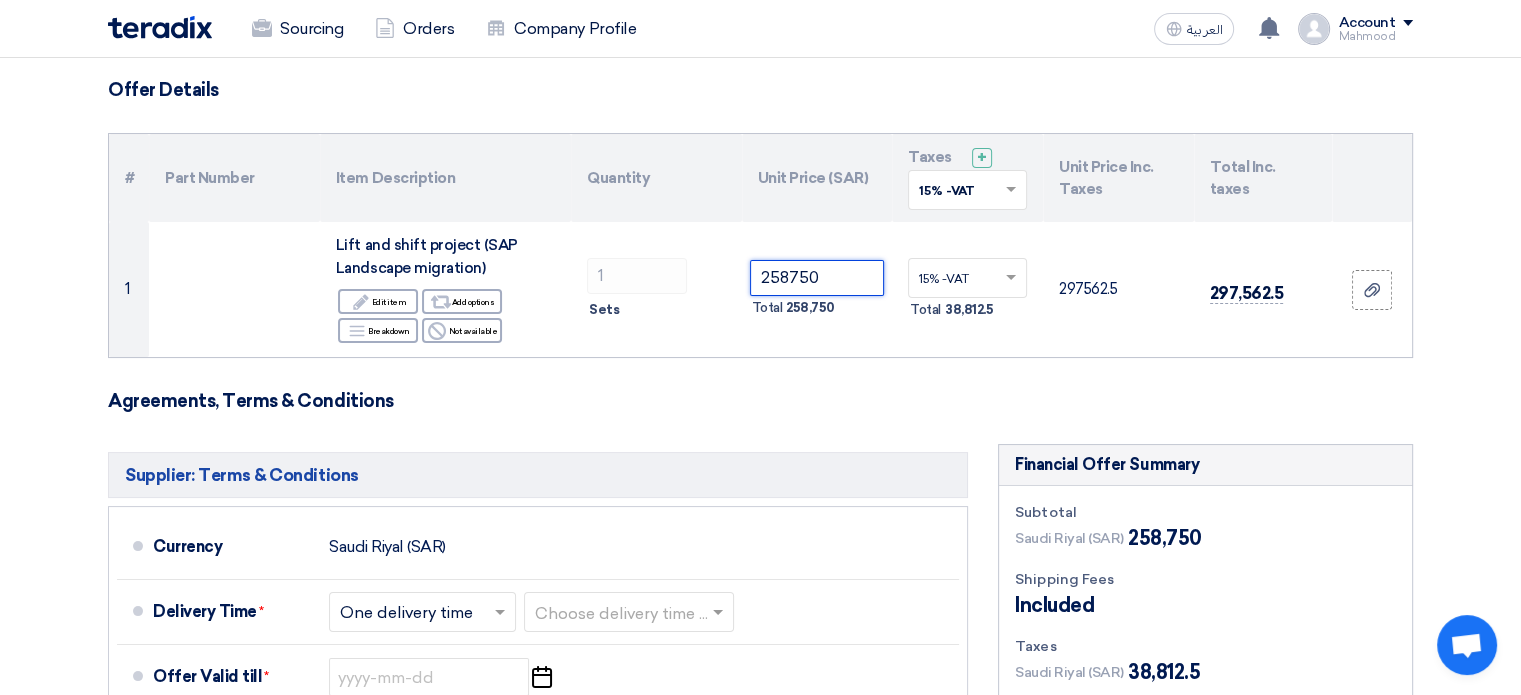 scroll, scrollTop: 134, scrollLeft: 0, axis: vertical 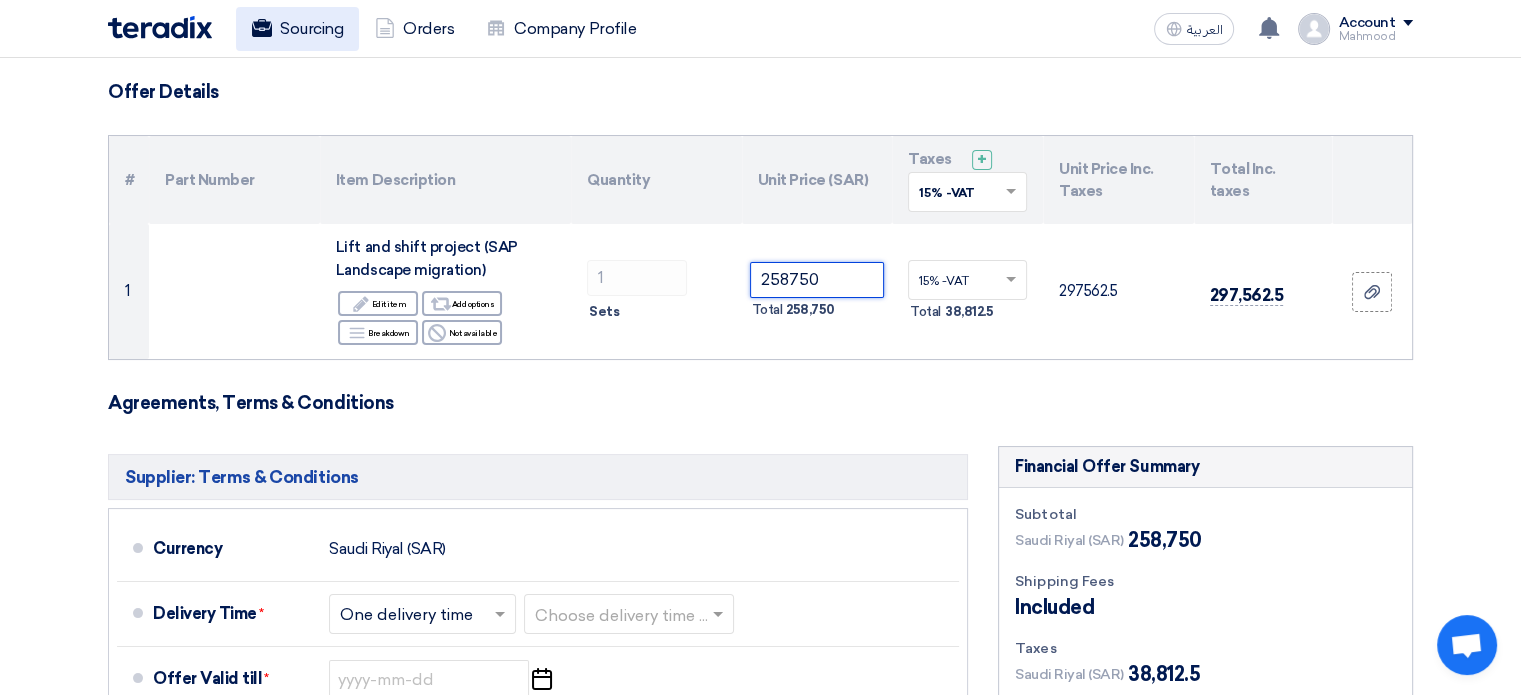 type on "258750" 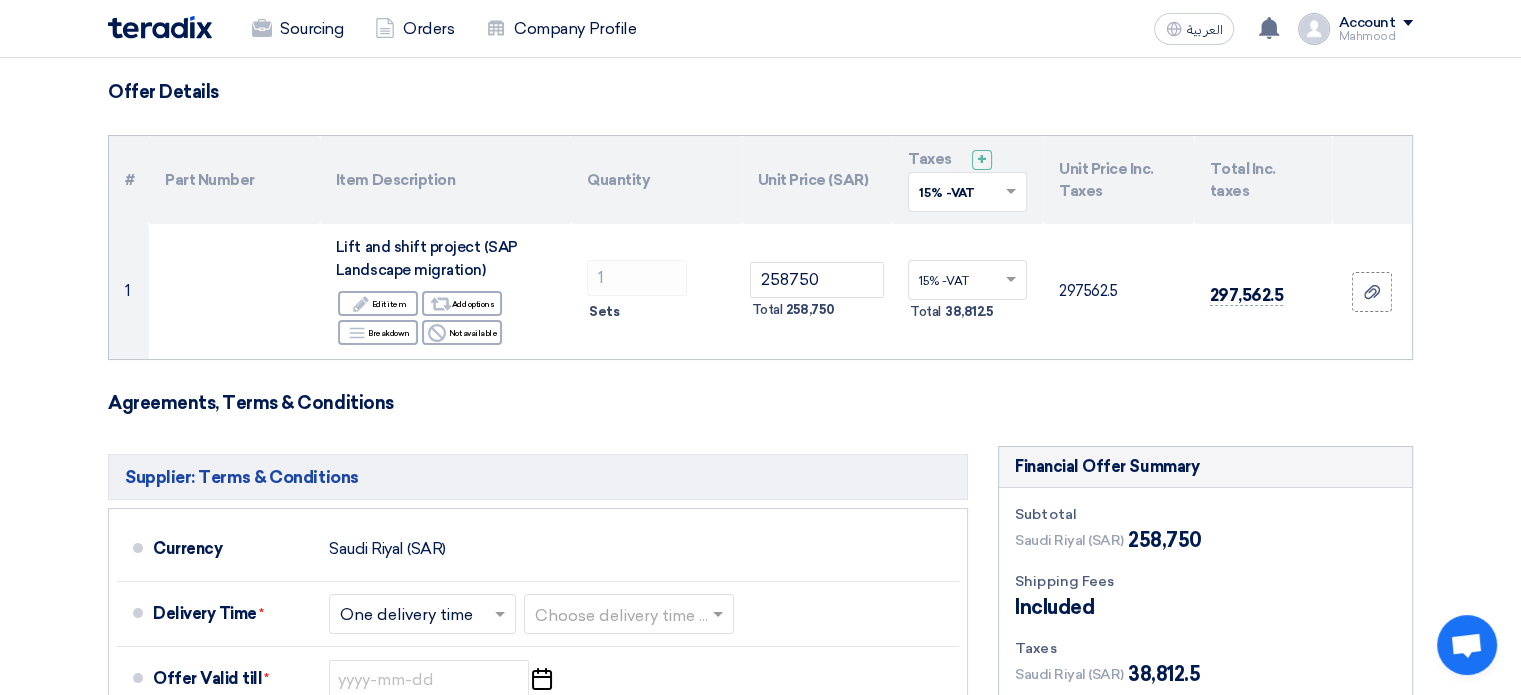 scroll, scrollTop: 400, scrollLeft: 0, axis: vertical 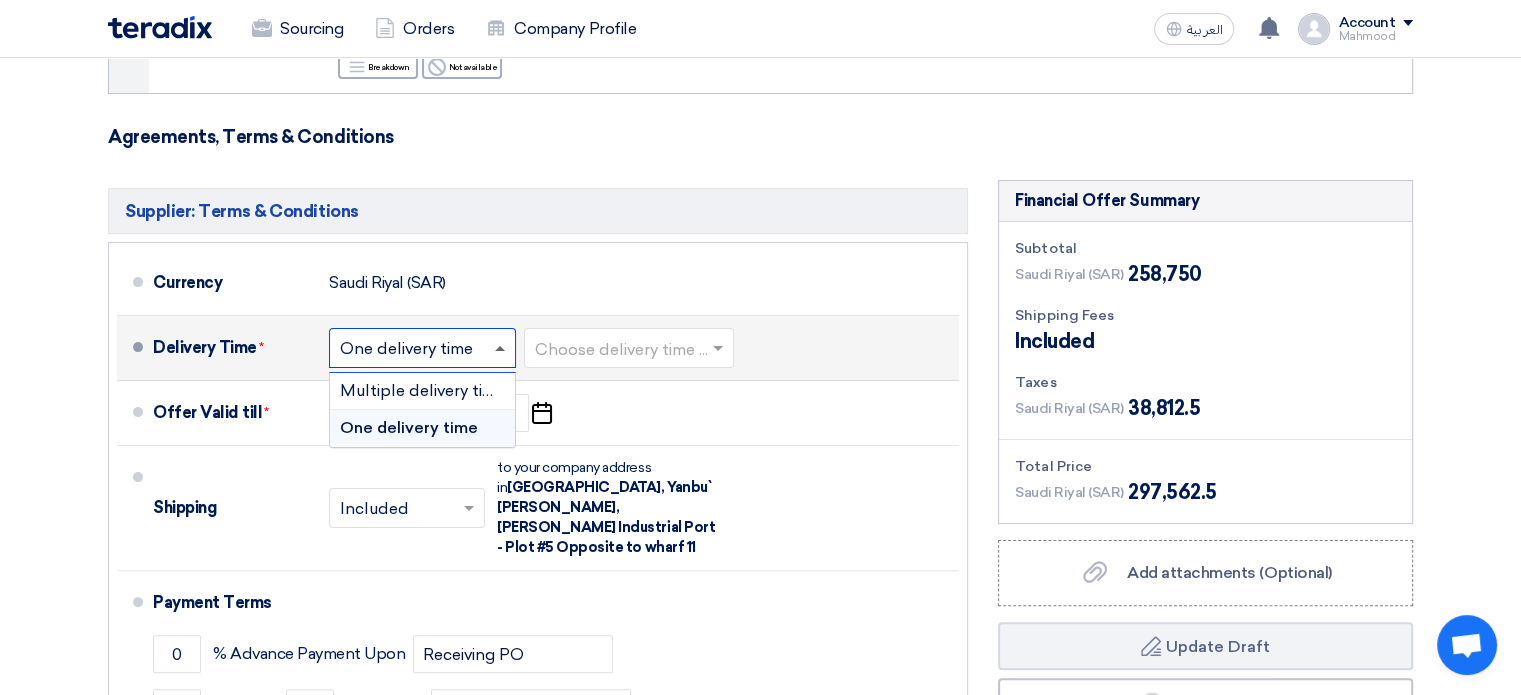 click 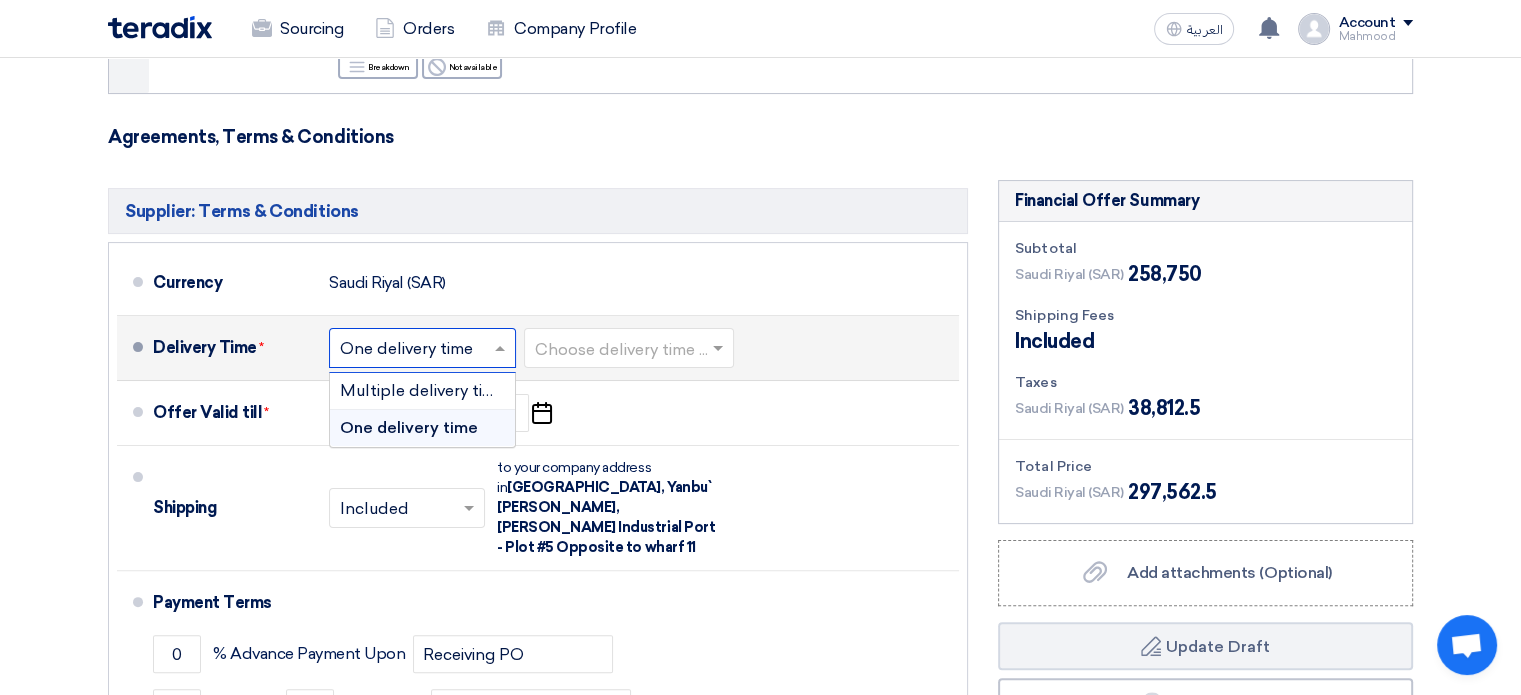 click 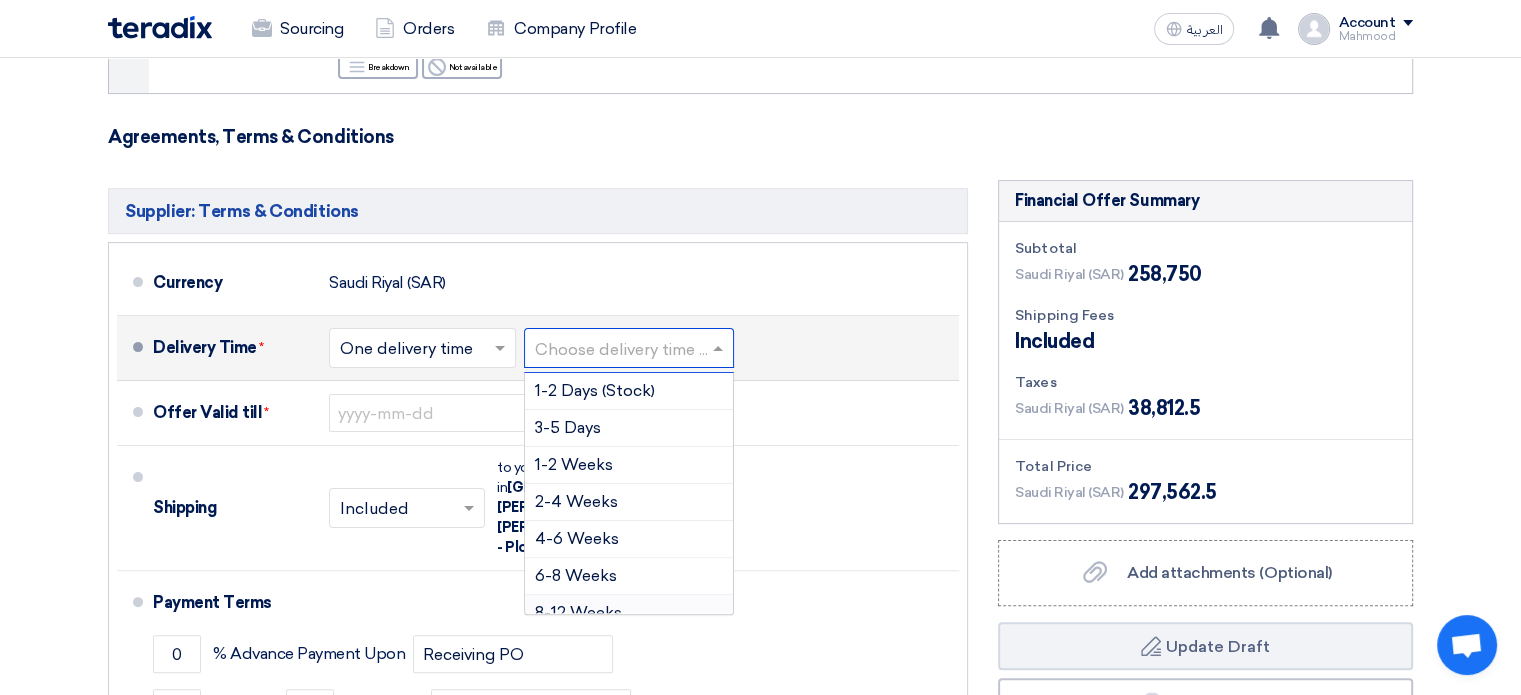 click on "8-12 Weeks" at bounding box center [629, 613] 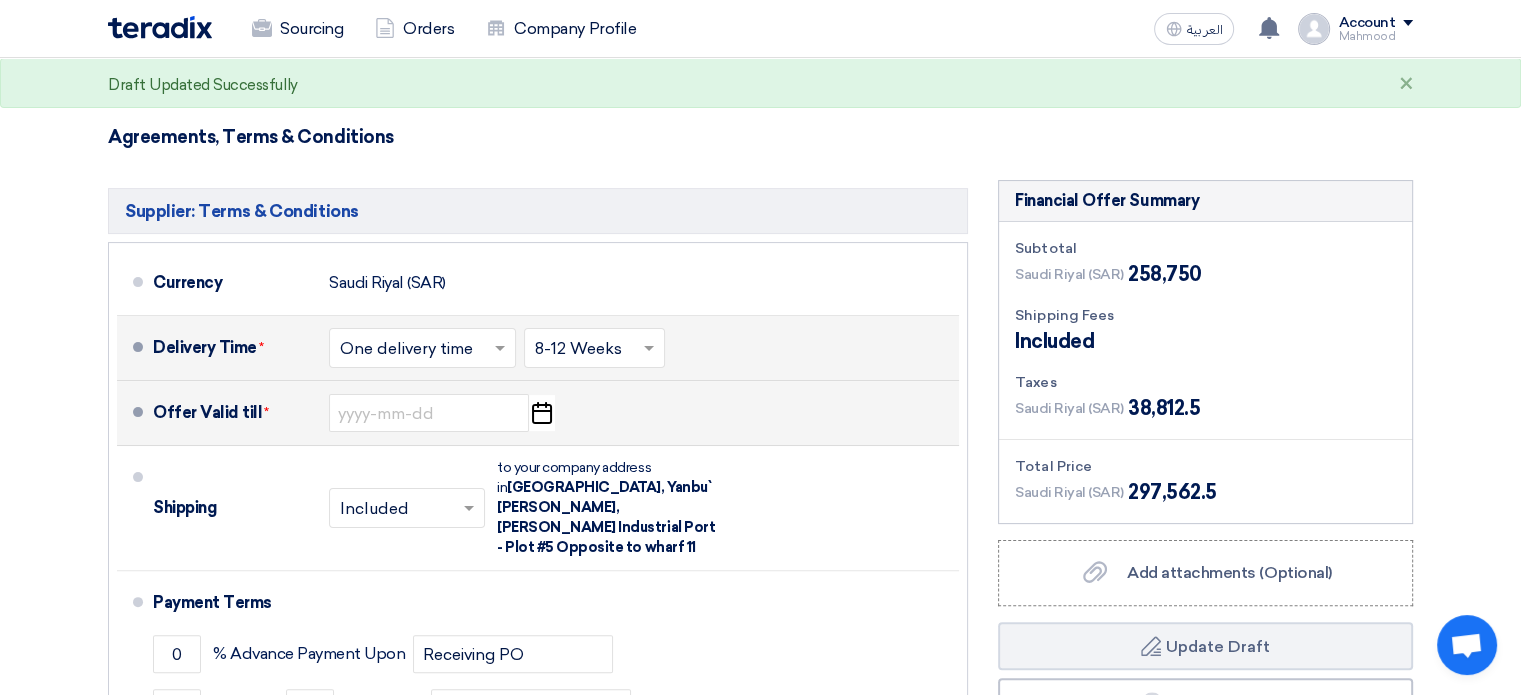 click on "Pick a date" 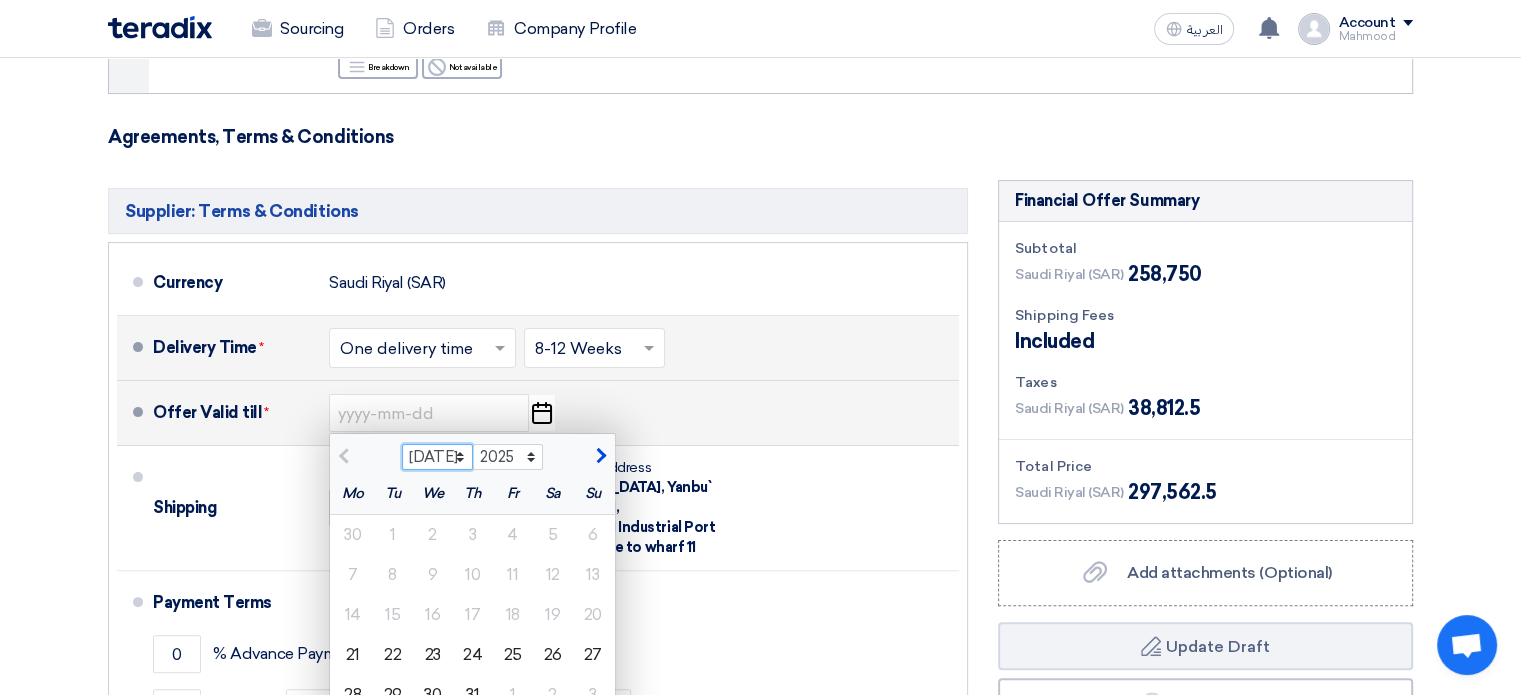 click on "Jul Aug Sep Oct Nov Dec" 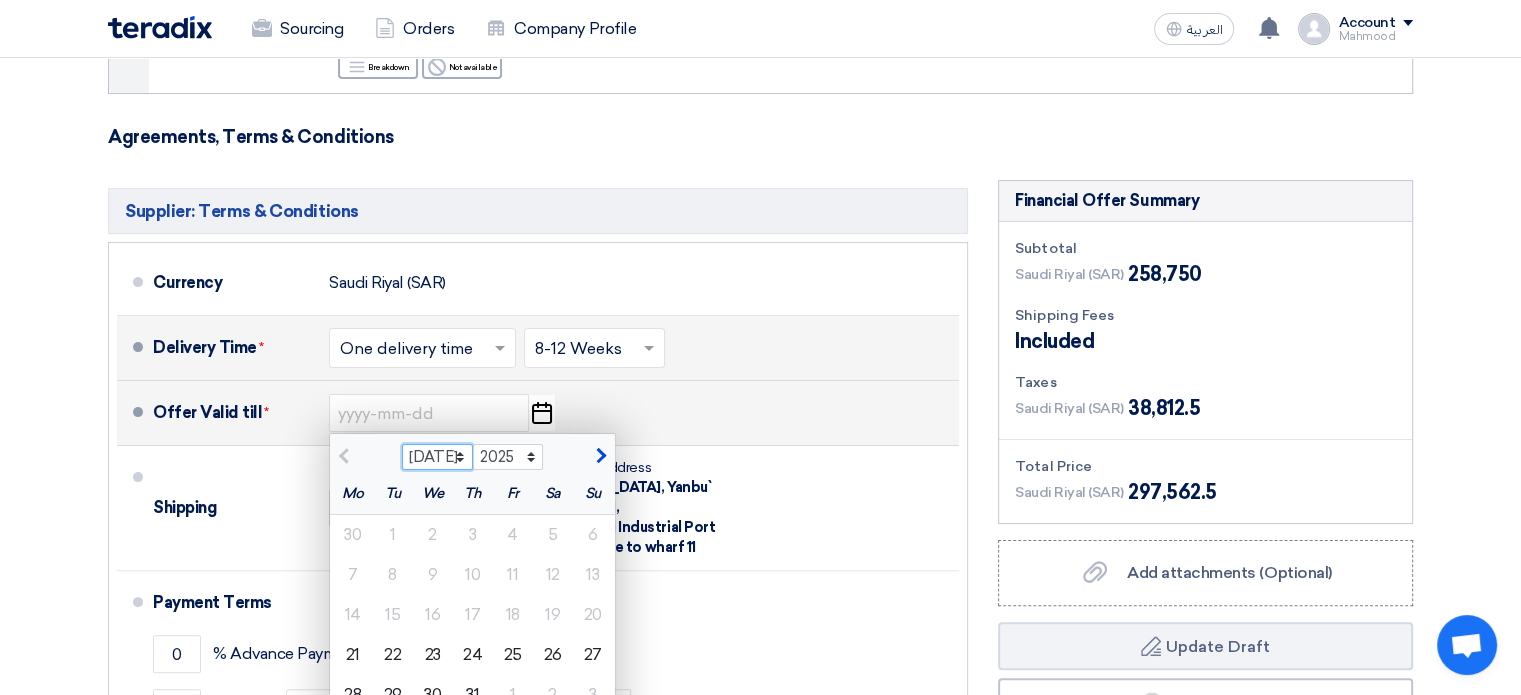select on "8" 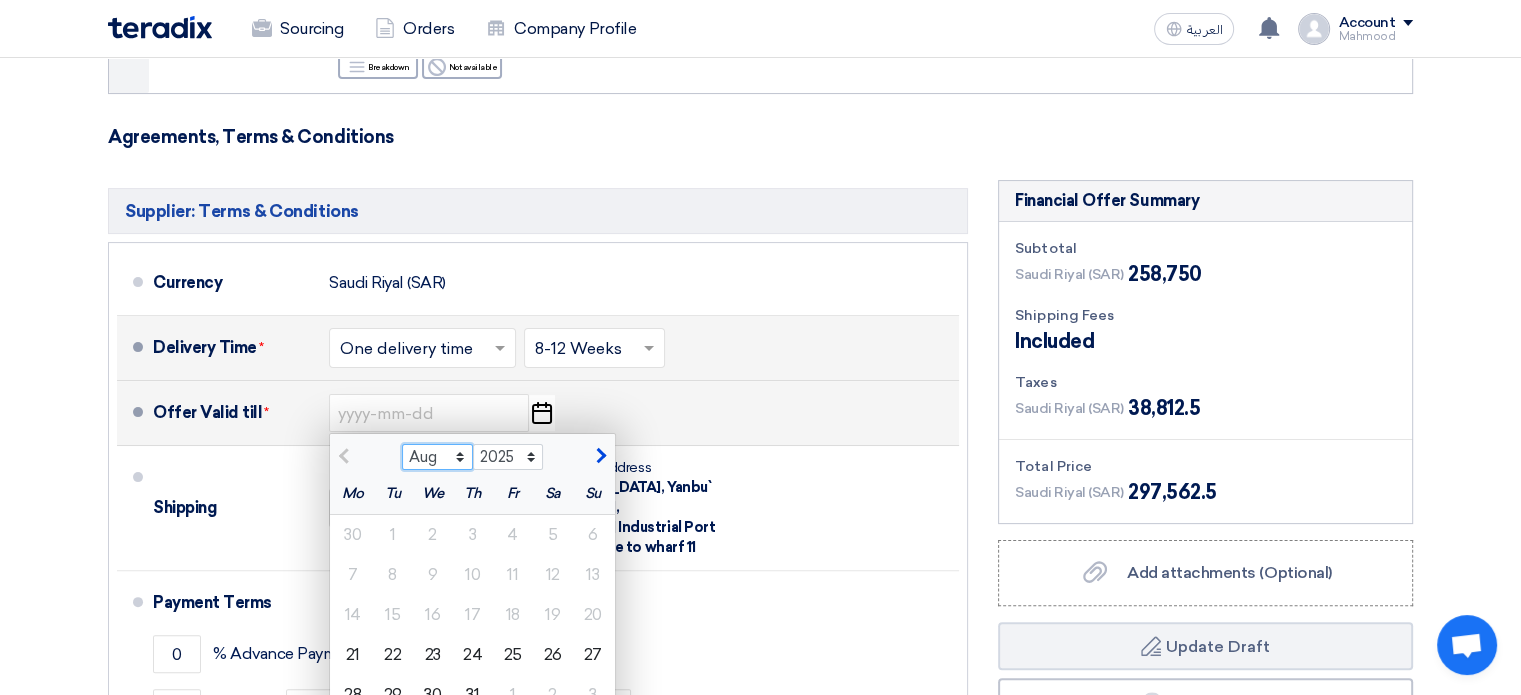 click on "Jul Aug Sep Oct Nov Dec" 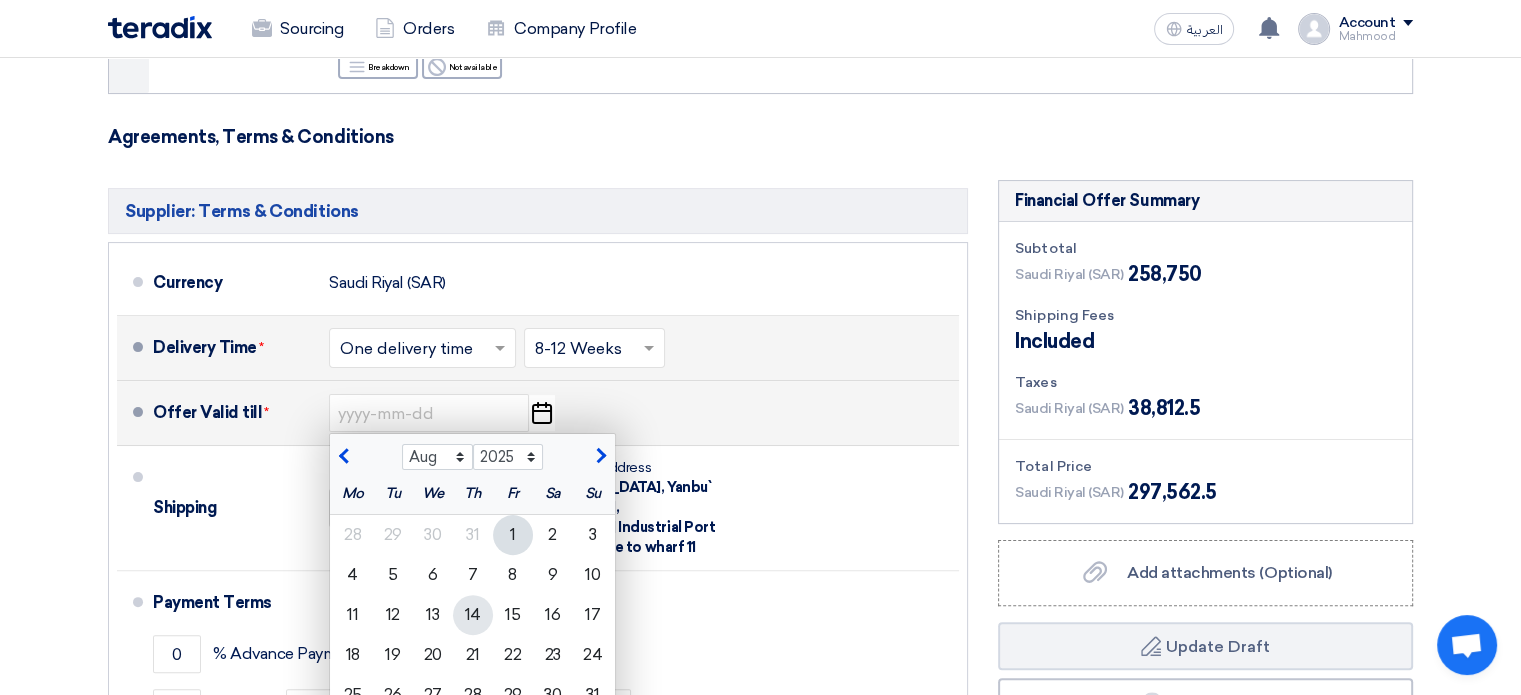 click on "14" 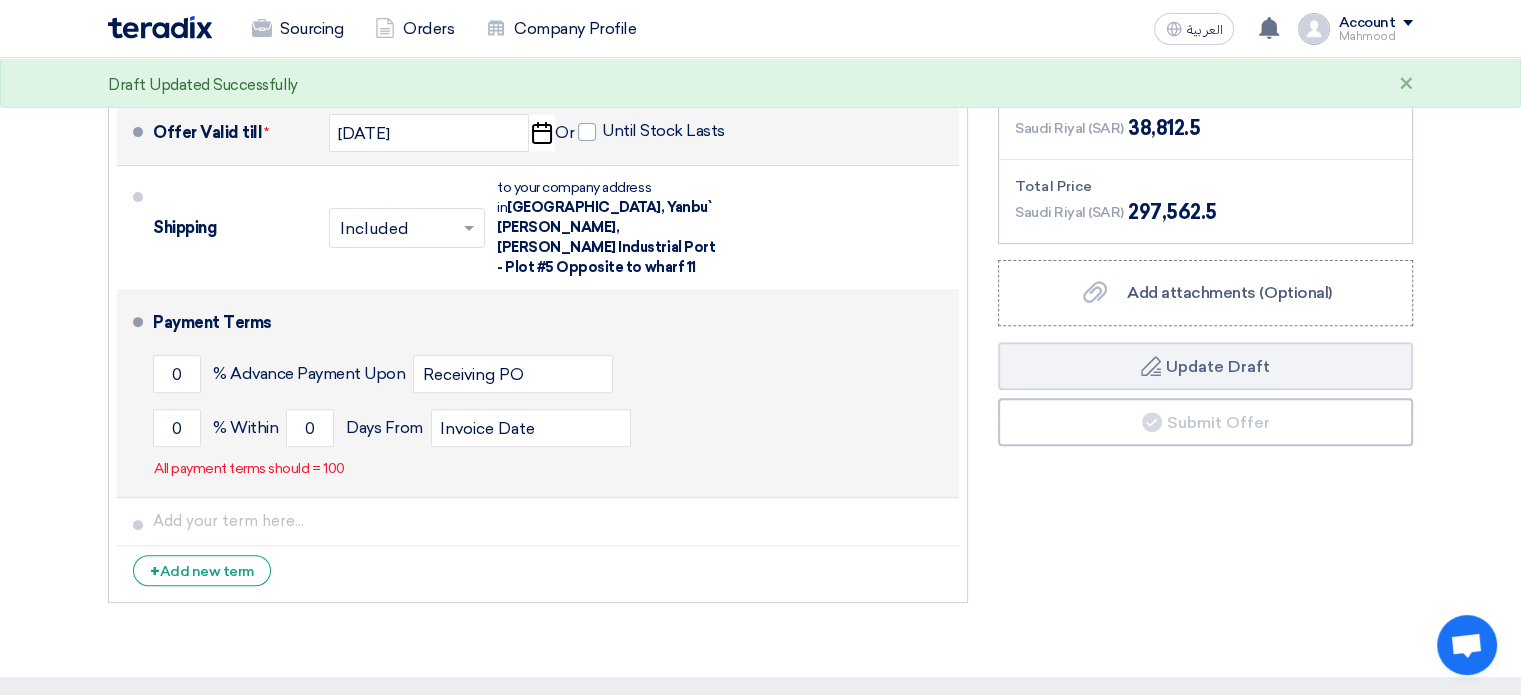 scroll, scrollTop: 698, scrollLeft: 0, axis: vertical 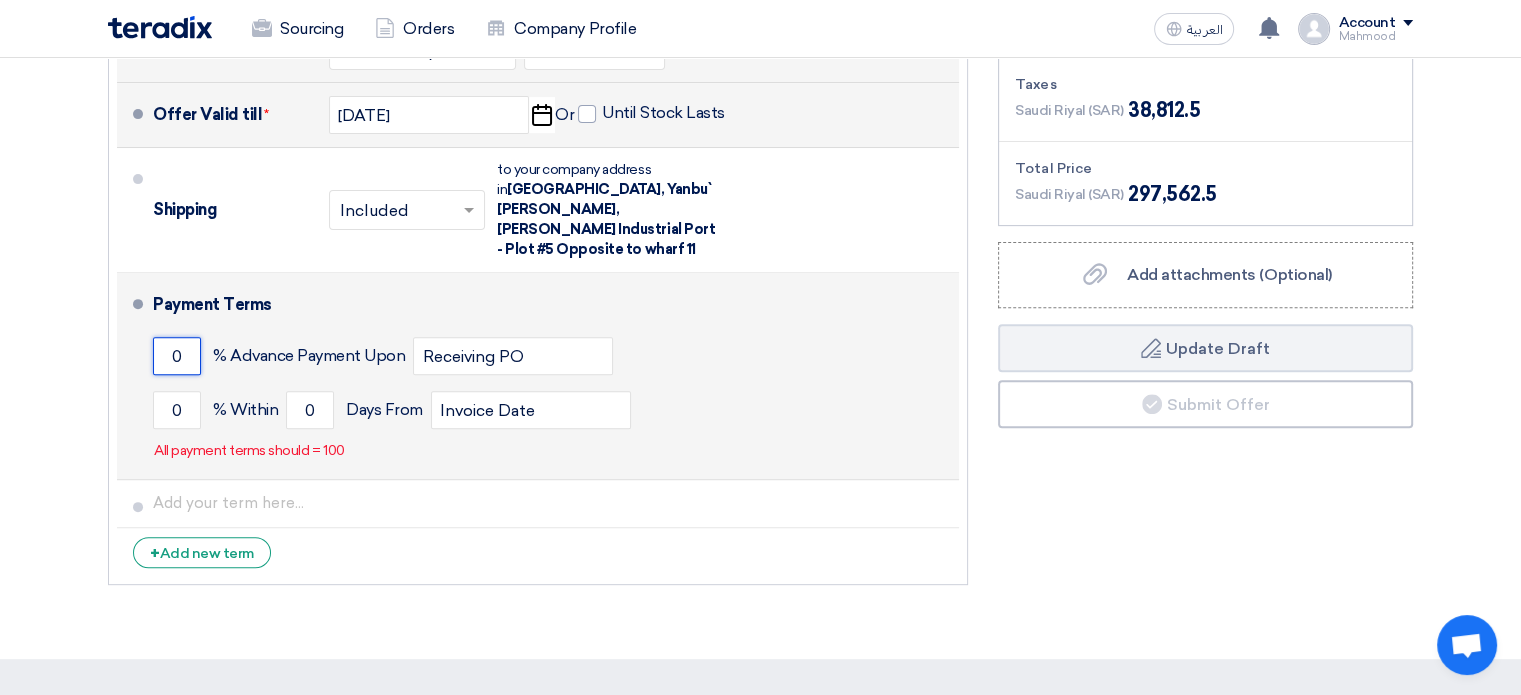 click on "0" 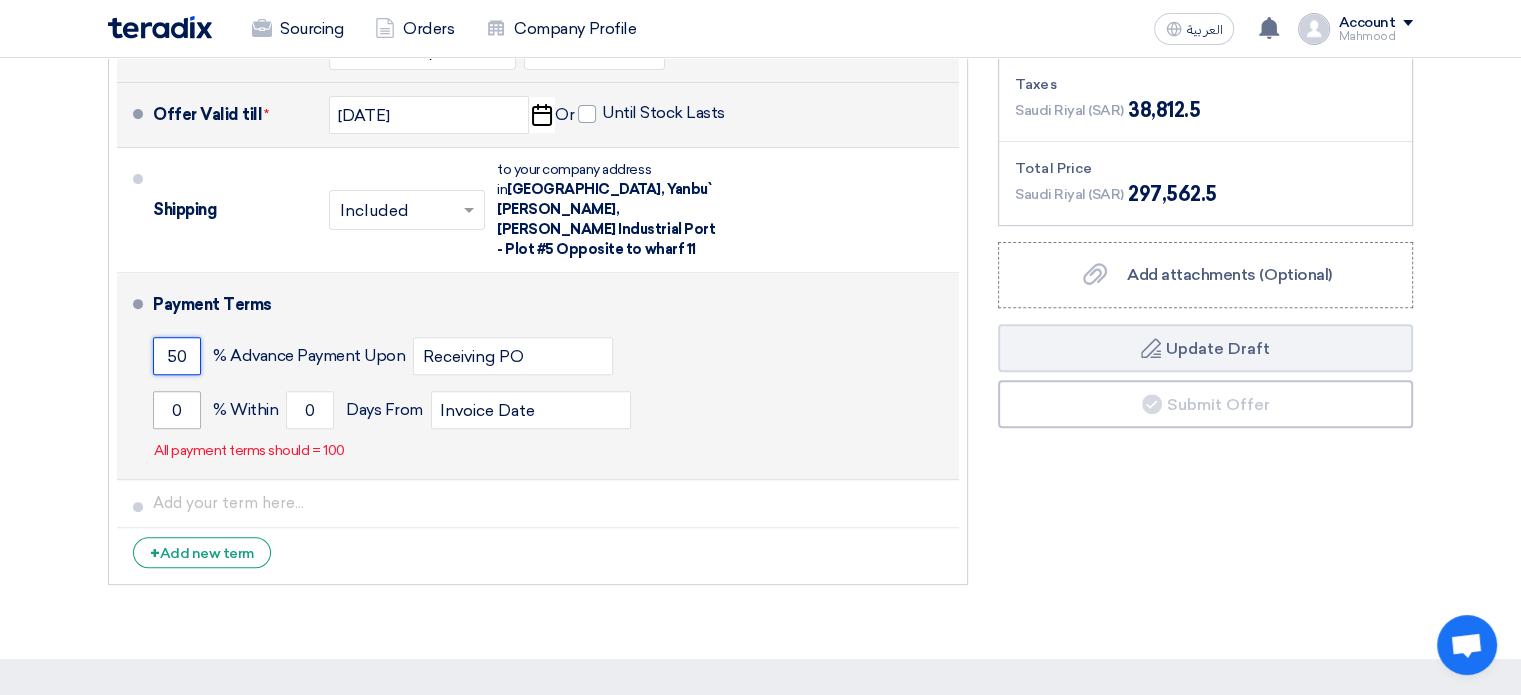 type on "50" 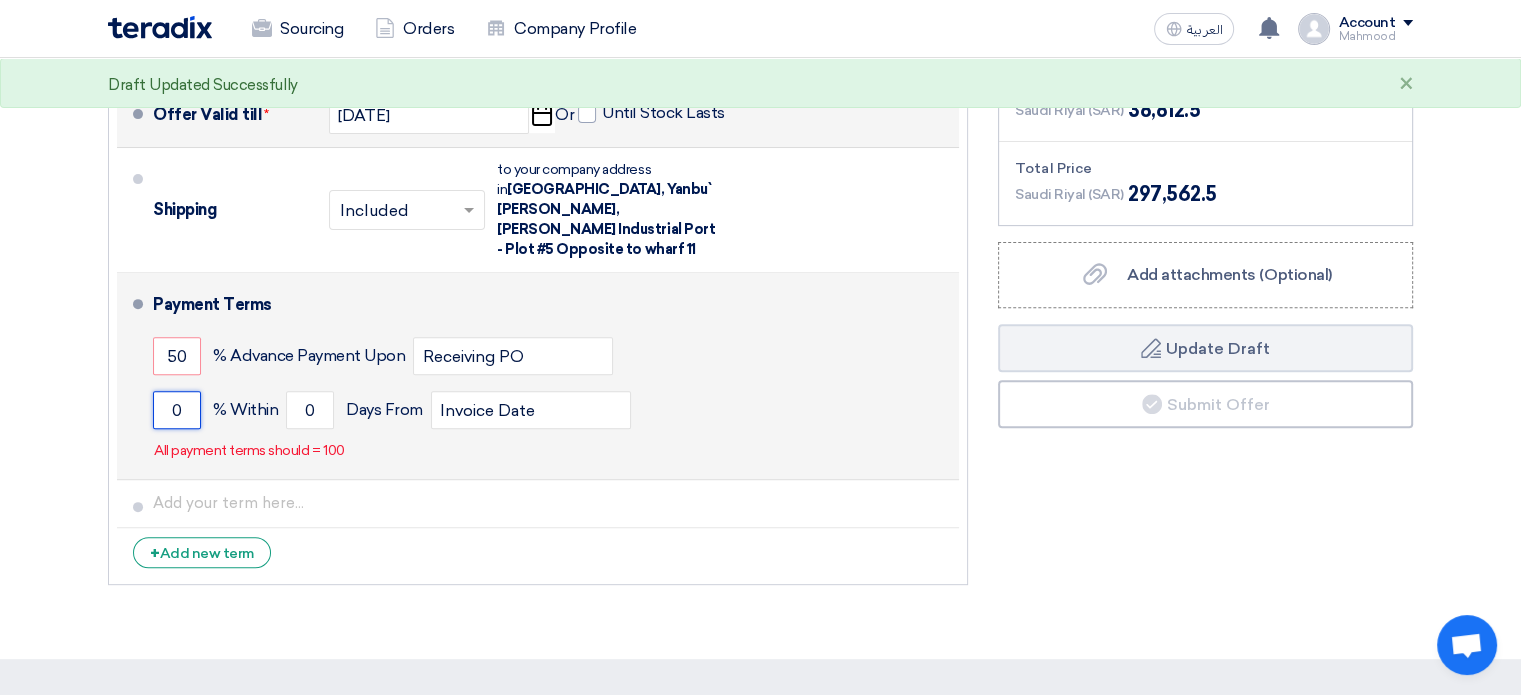 click on "0" 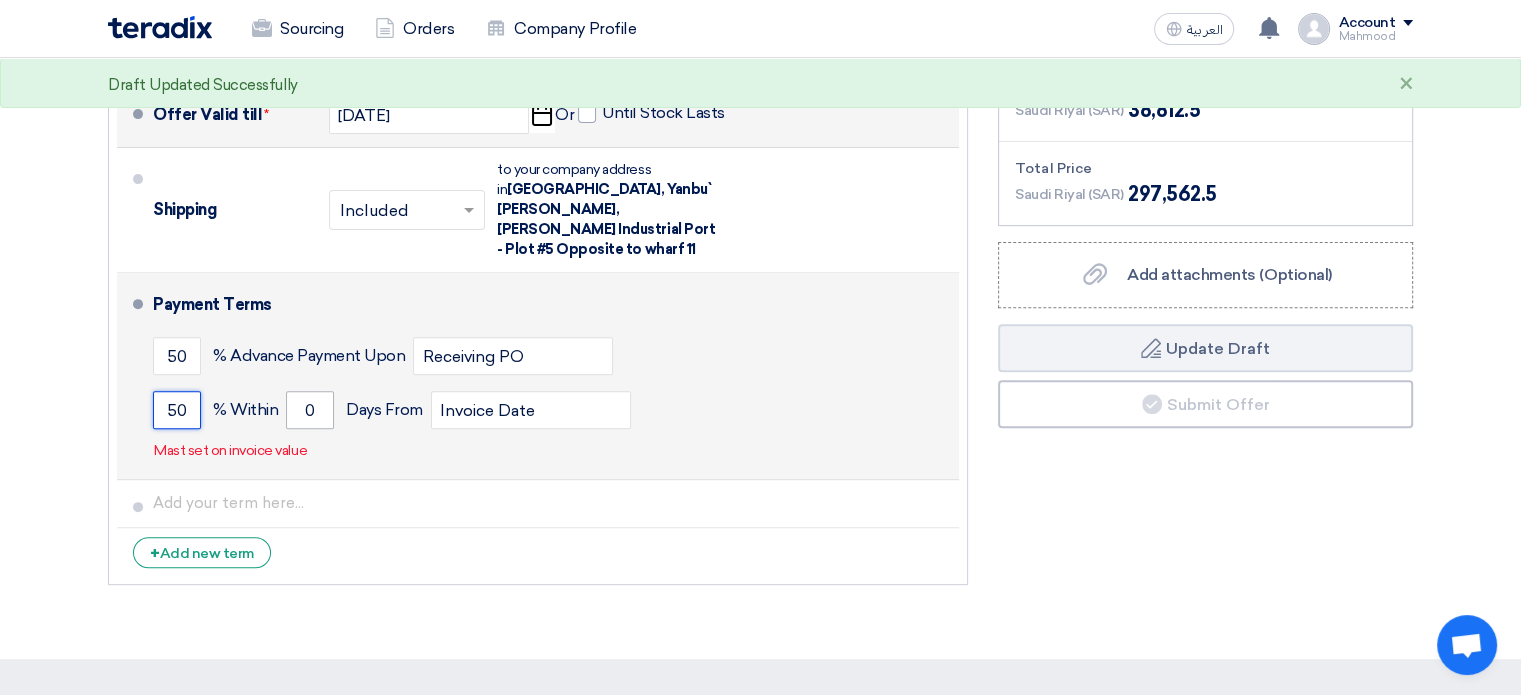 type on "50" 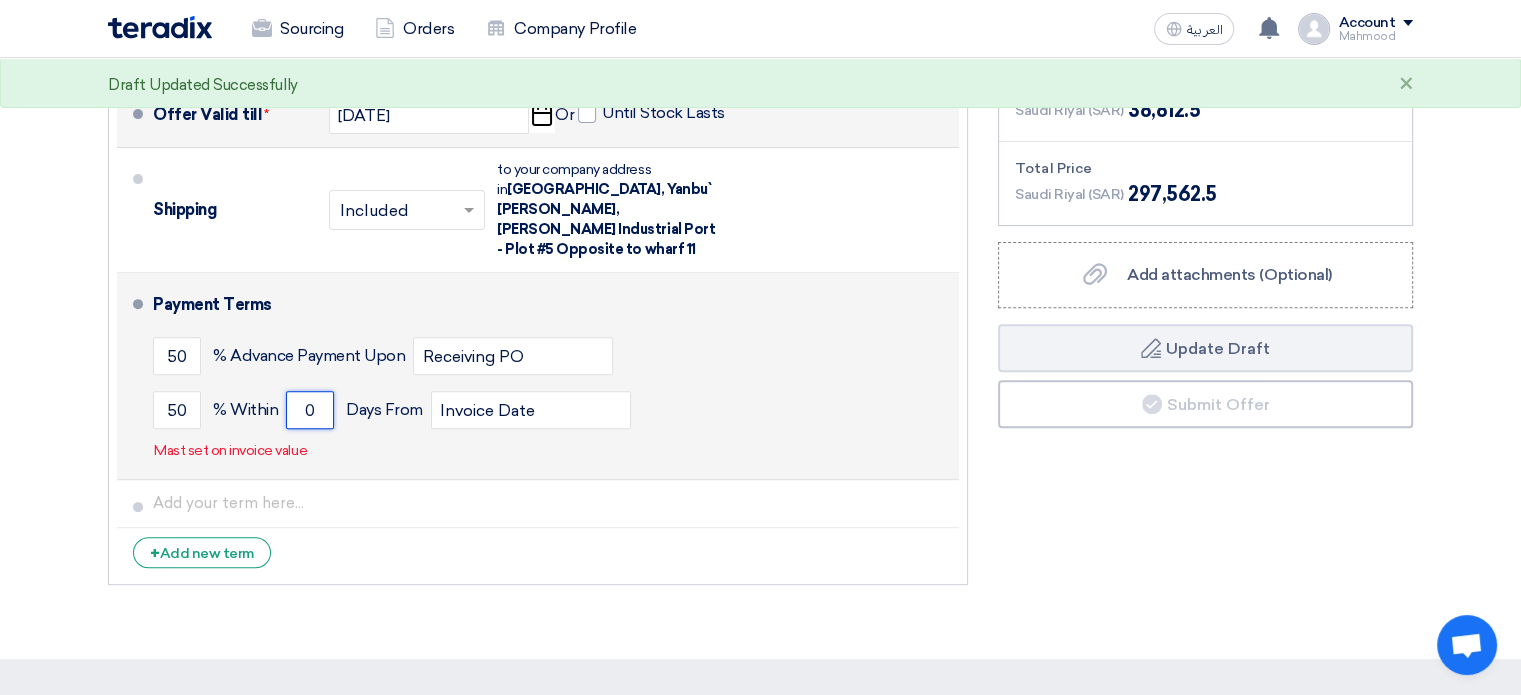click on "0" 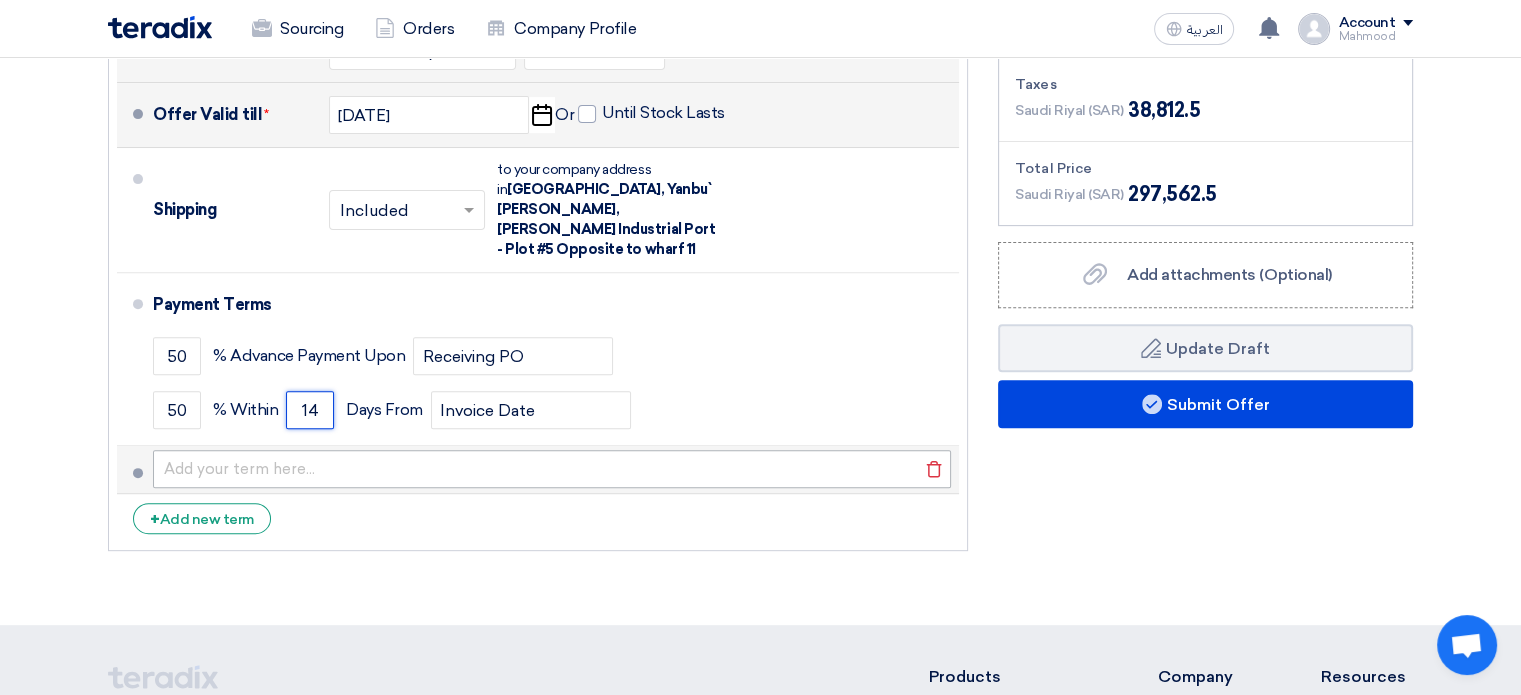 type on "14" 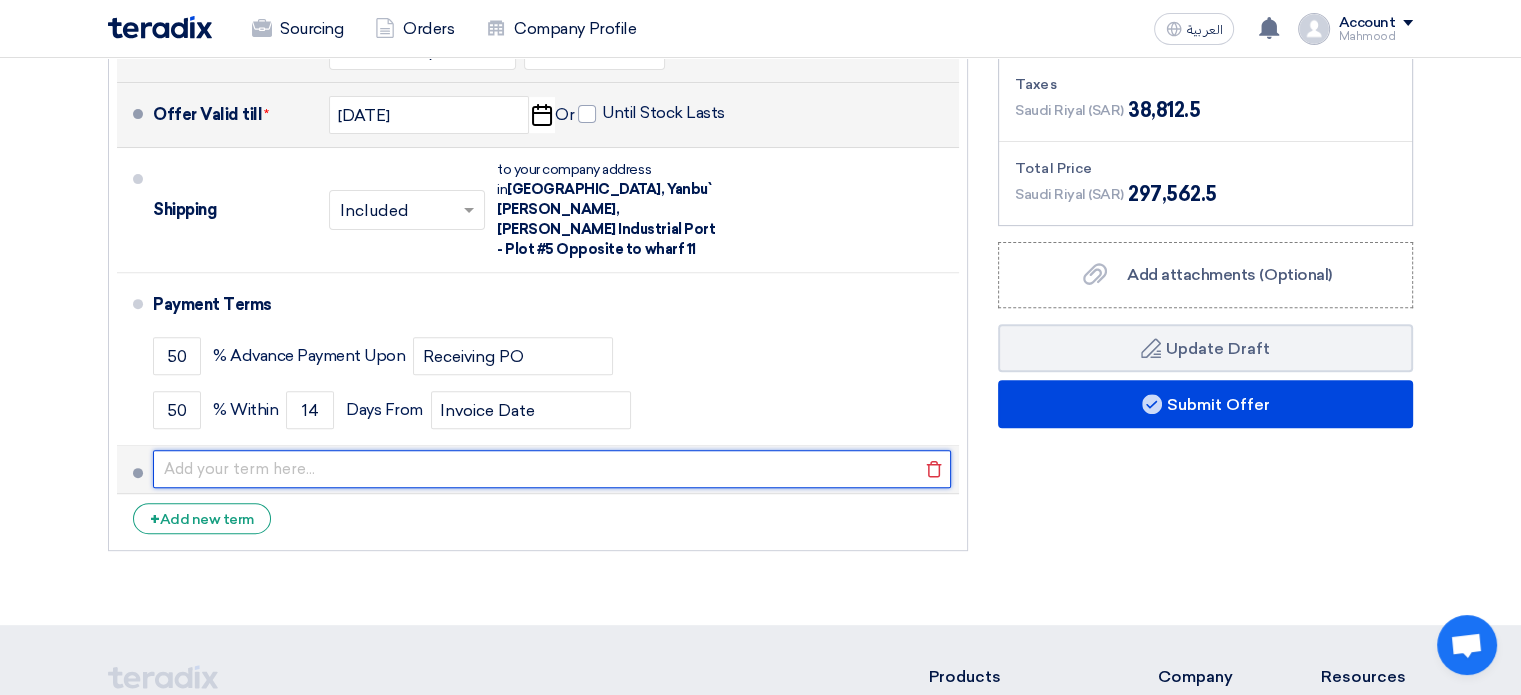 click 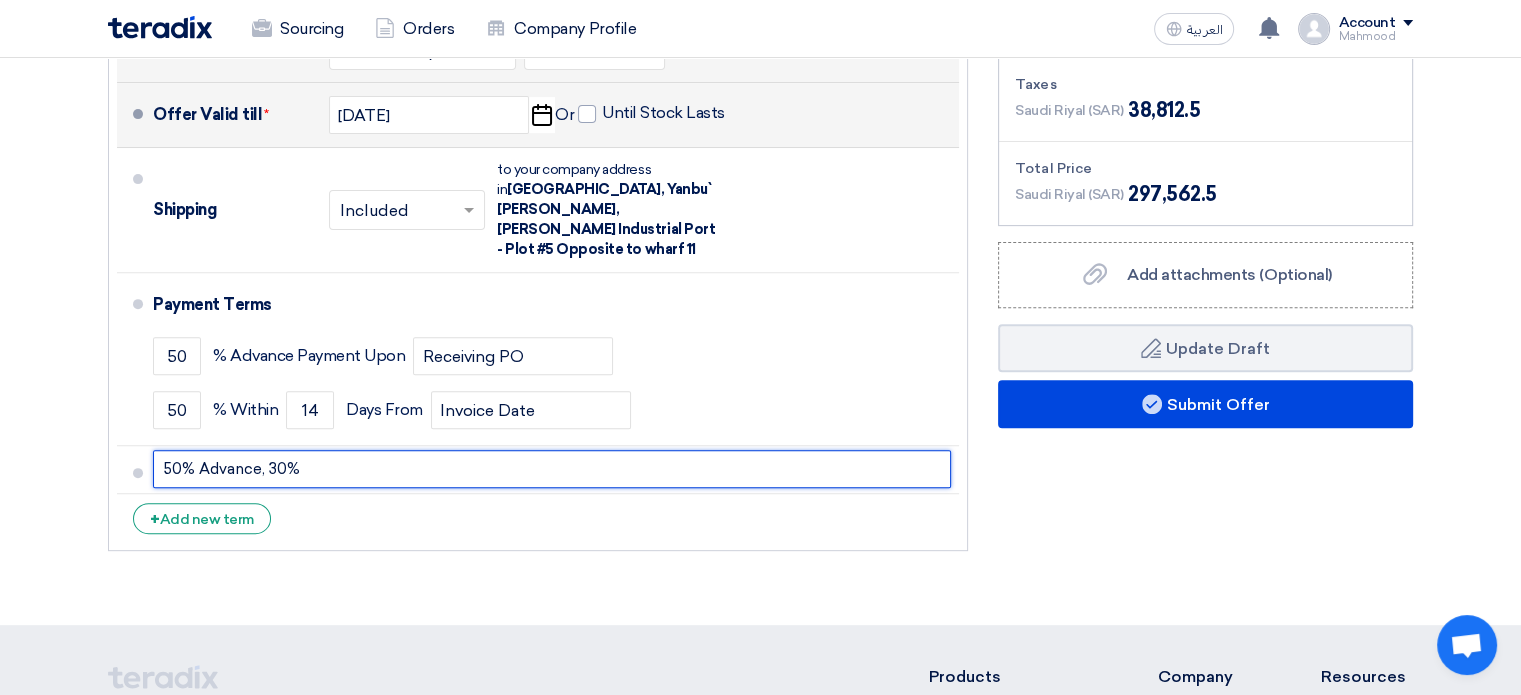 drag, startPoint x: 313, startPoint y: 446, endPoint x: 94, endPoint y: 463, distance: 219.65883 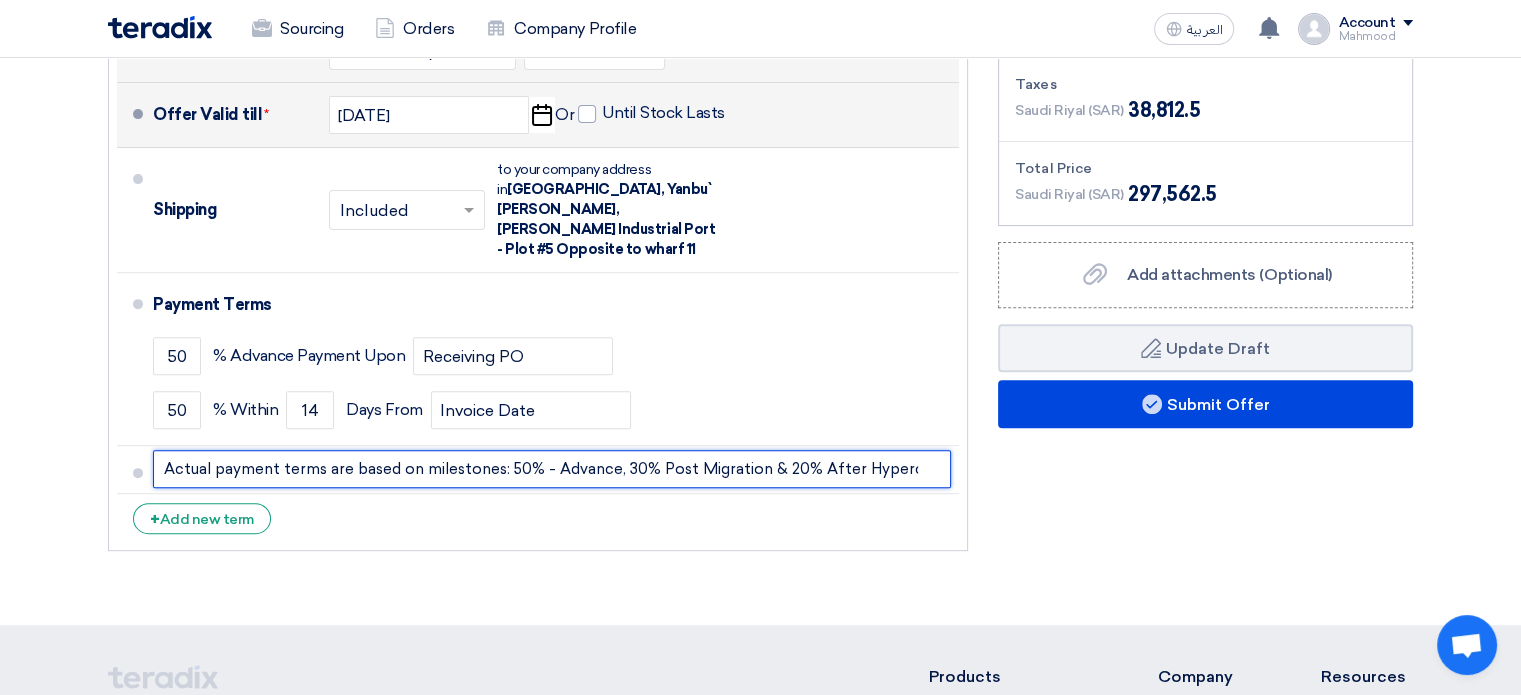 scroll, scrollTop: 0, scrollLeft: 2, axis: horizontal 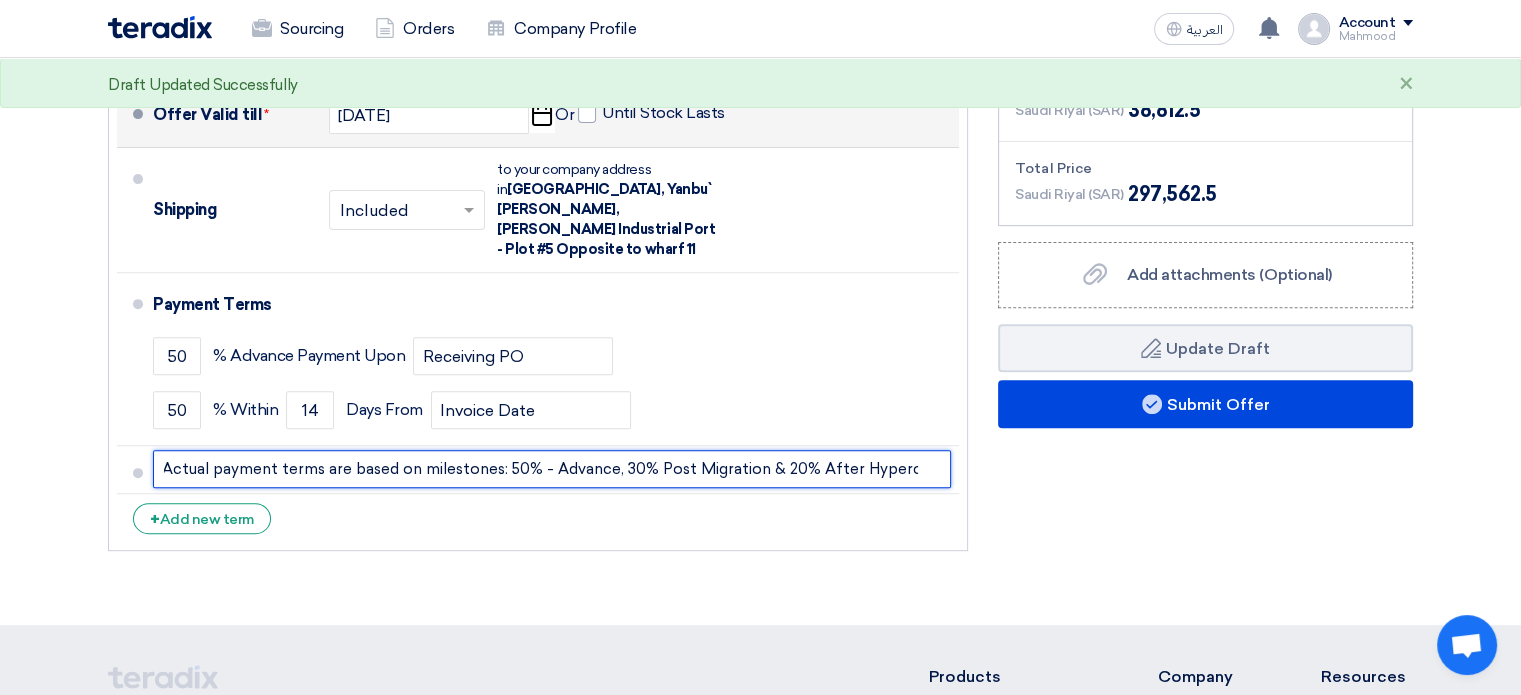 type on "Actual payment terms are based on milestones: 50% - Advance, 30% Post Migration & 20% After Hypercare" 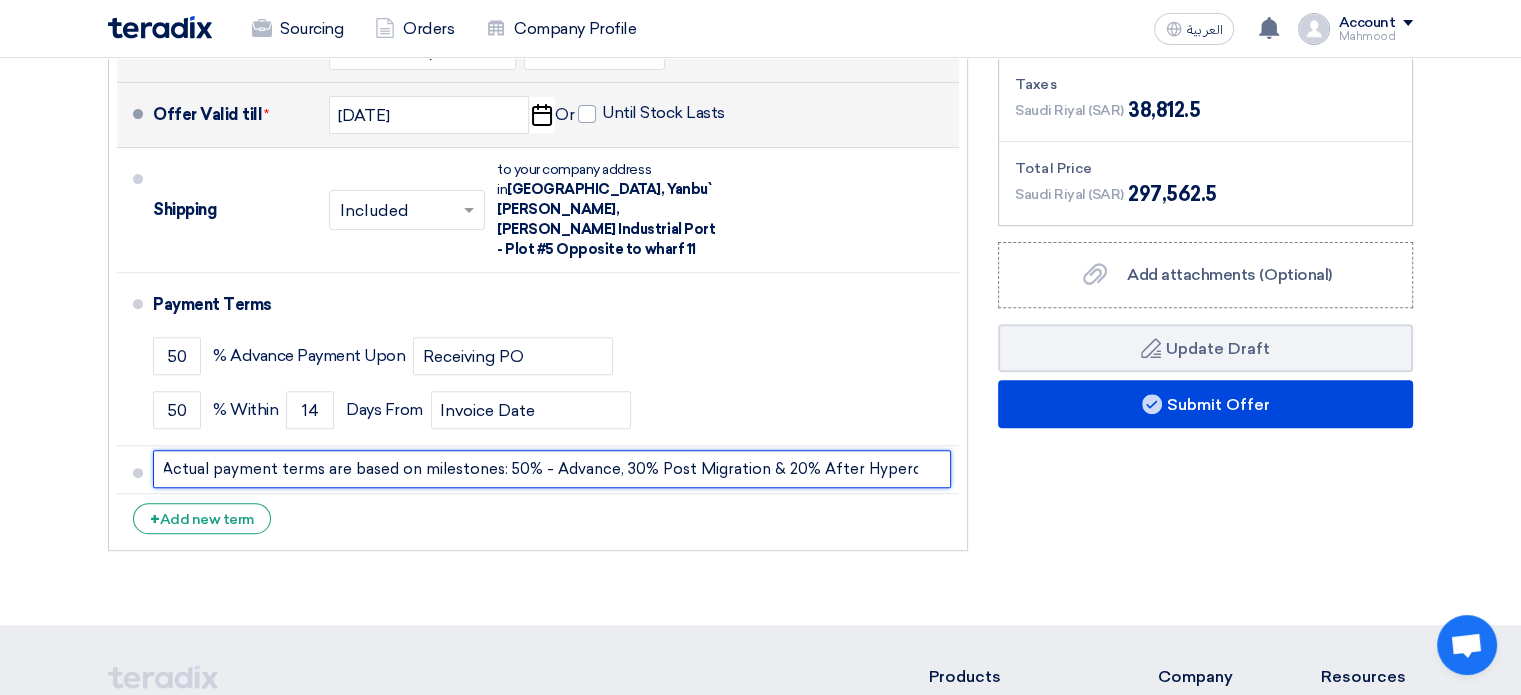 scroll, scrollTop: 0, scrollLeft: 0, axis: both 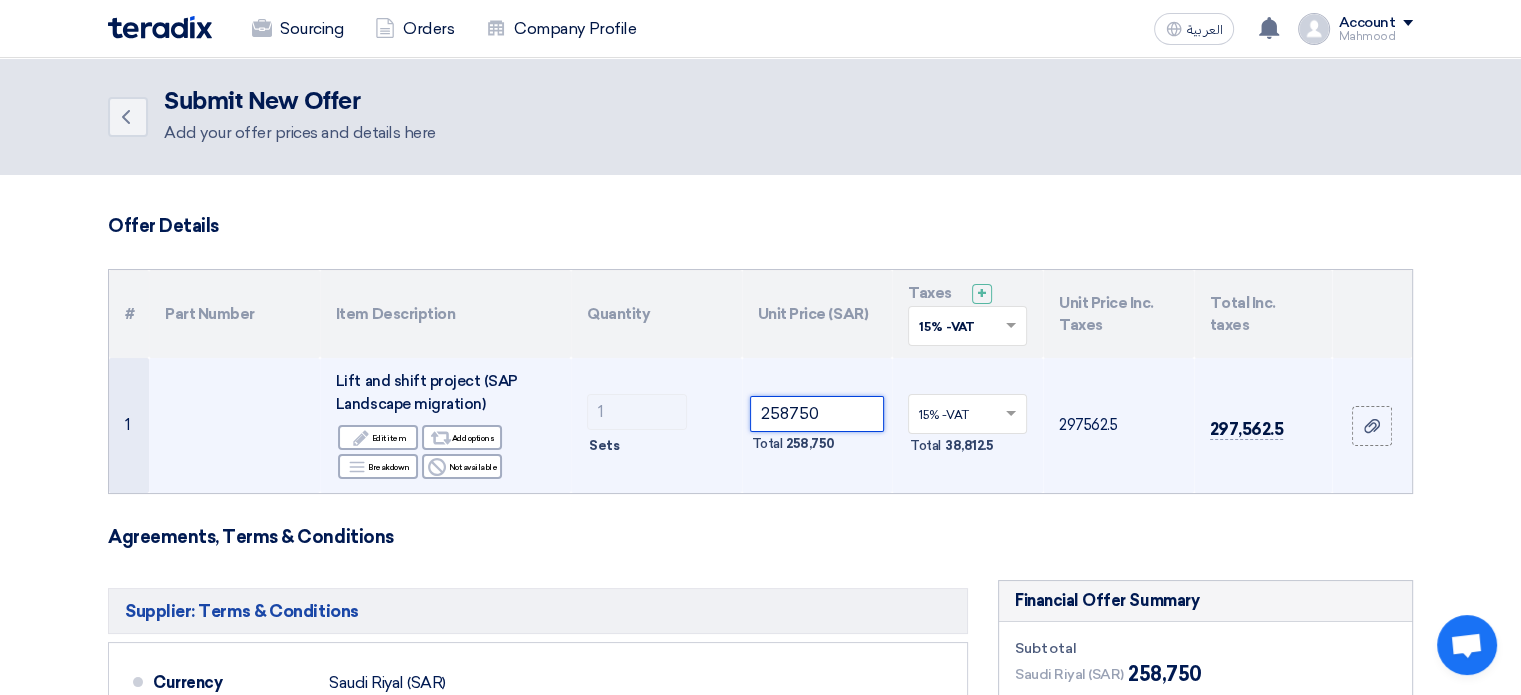 click on "258750" 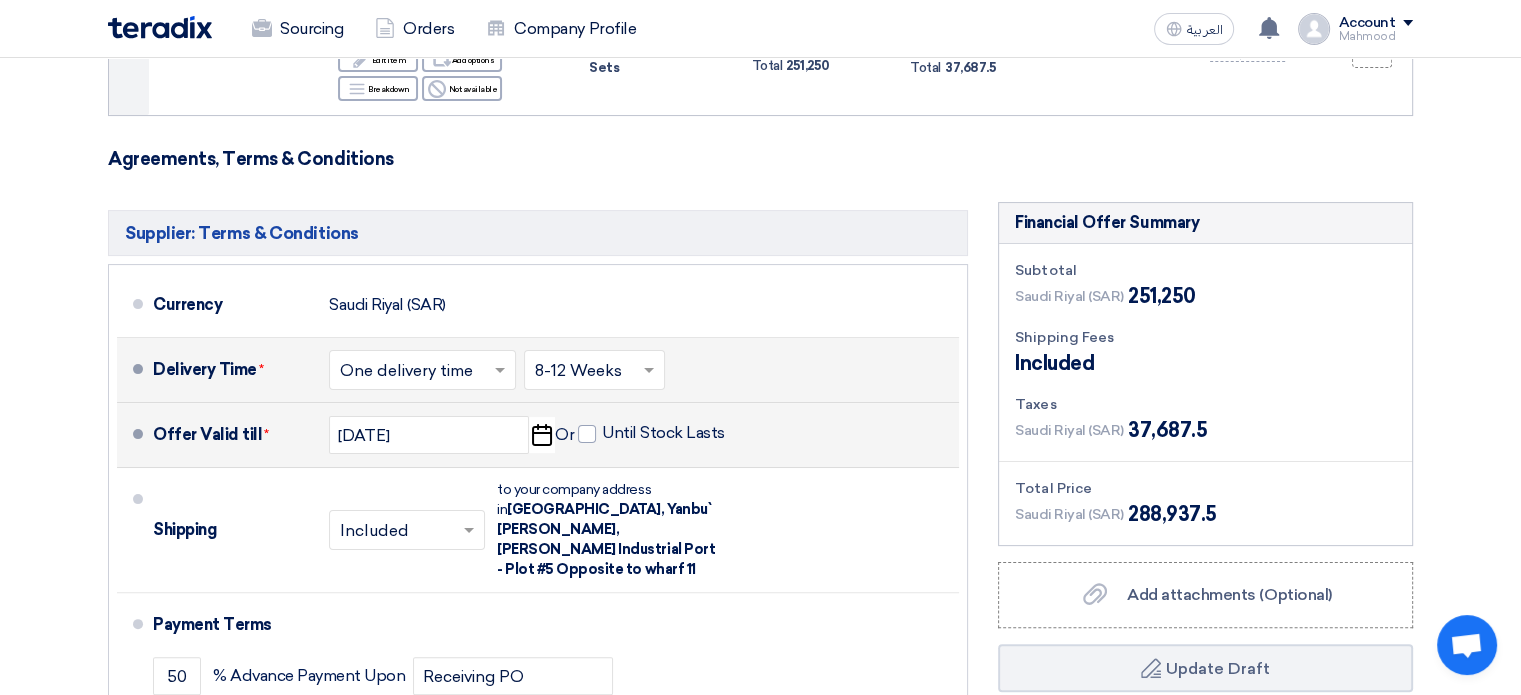 scroll, scrollTop: 379, scrollLeft: 0, axis: vertical 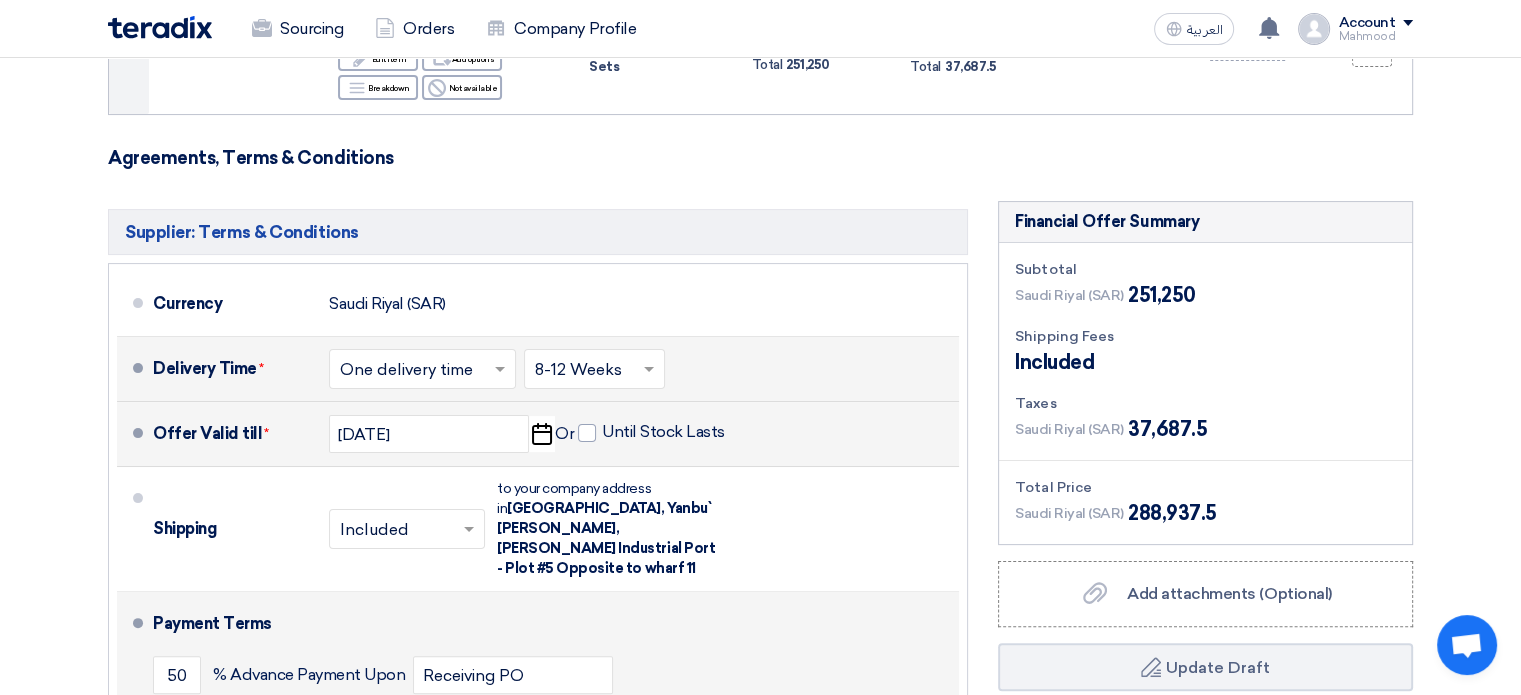 type on "251250" 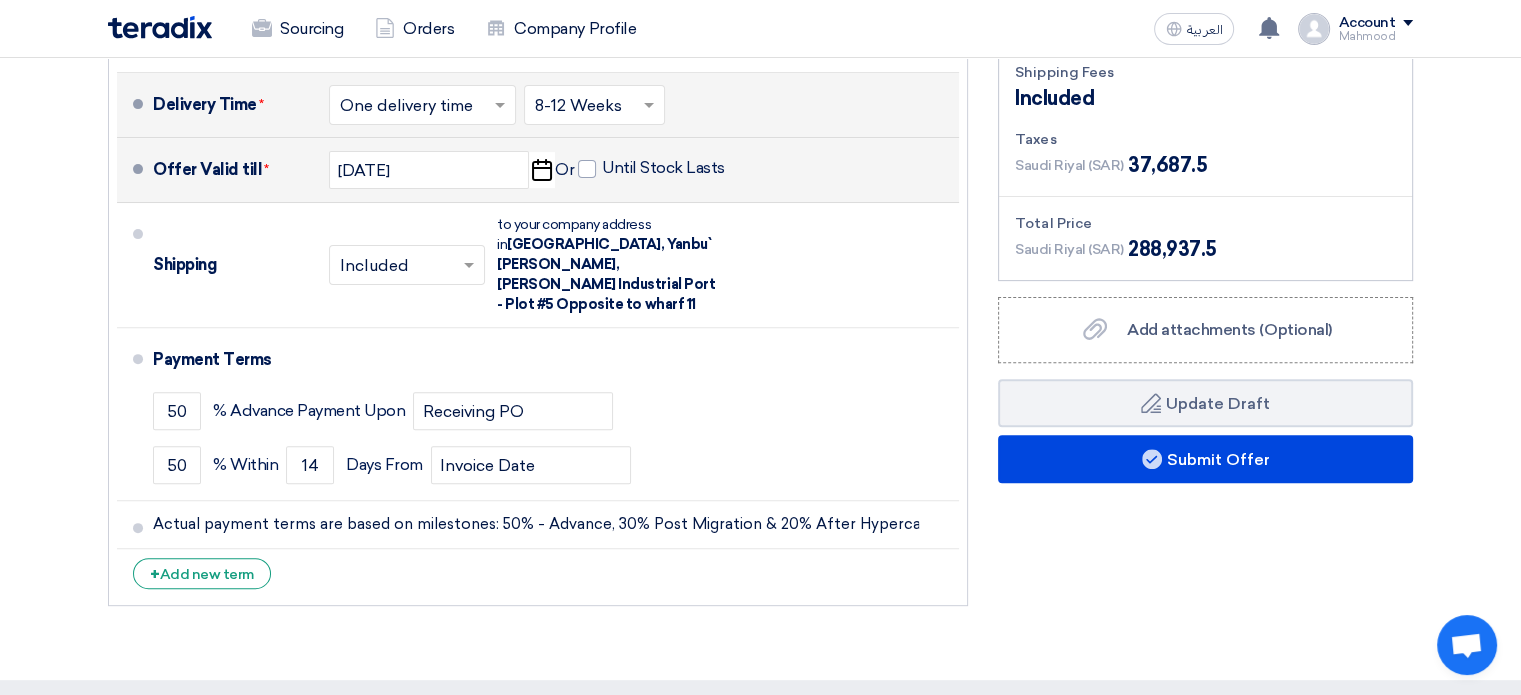 scroll, scrollTop: 652, scrollLeft: 0, axis: vertical 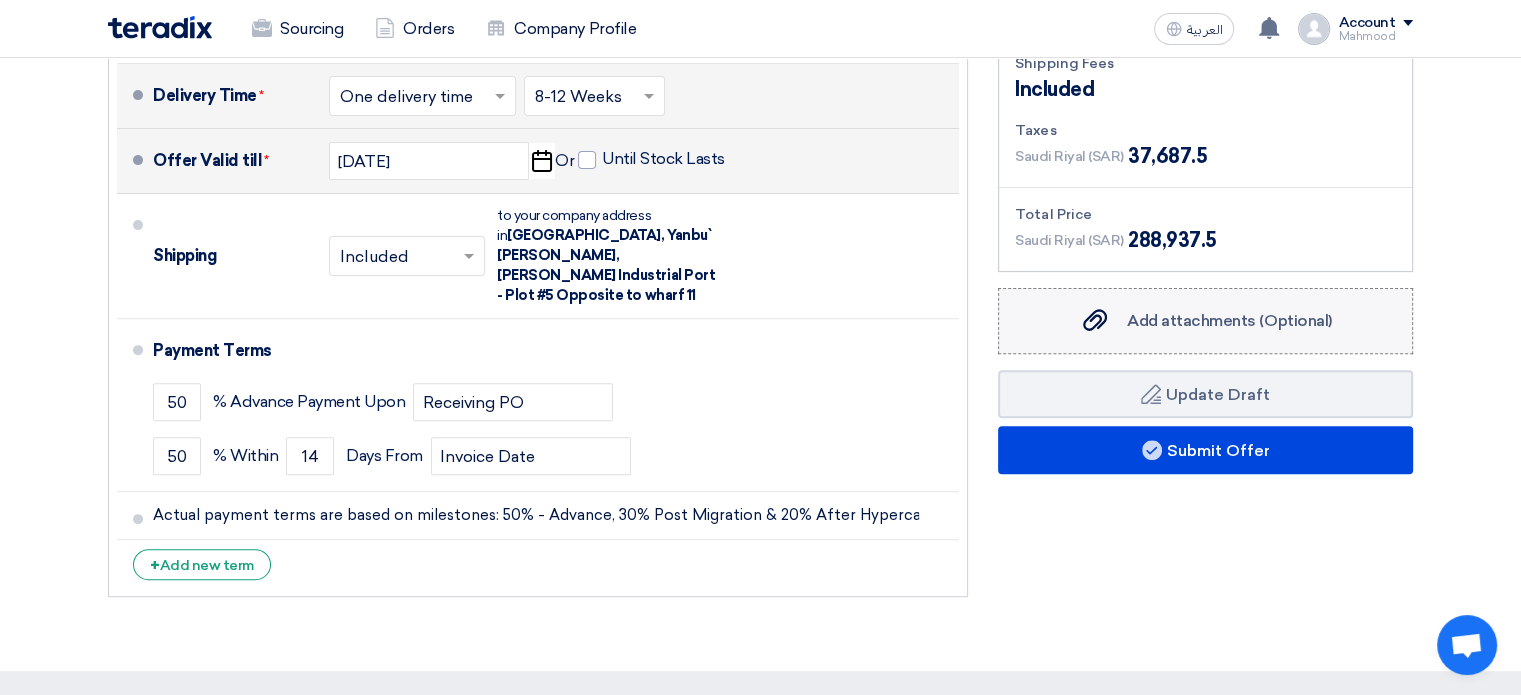 click on "Add attachments (Optional)" 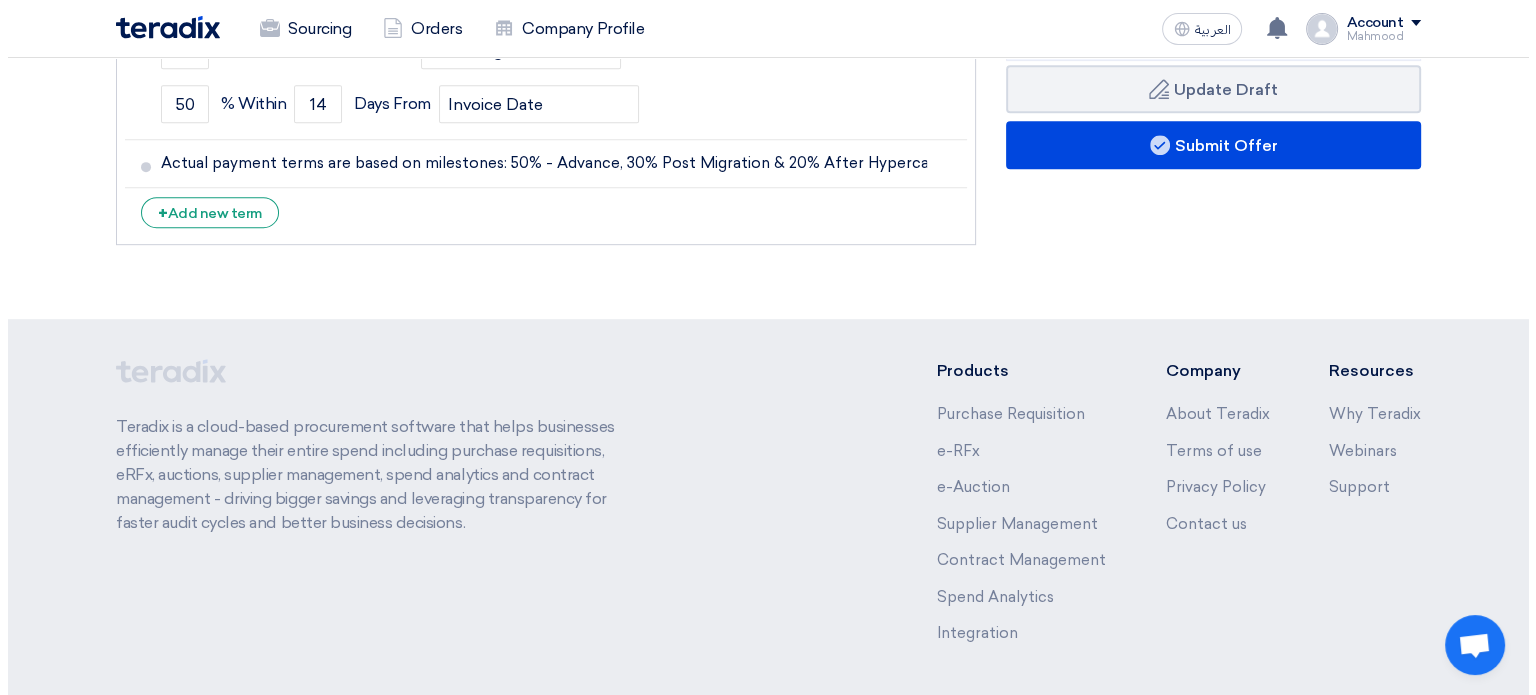 scroll, scrollTop: 1058, scrollLeft: 0, axis: vertical 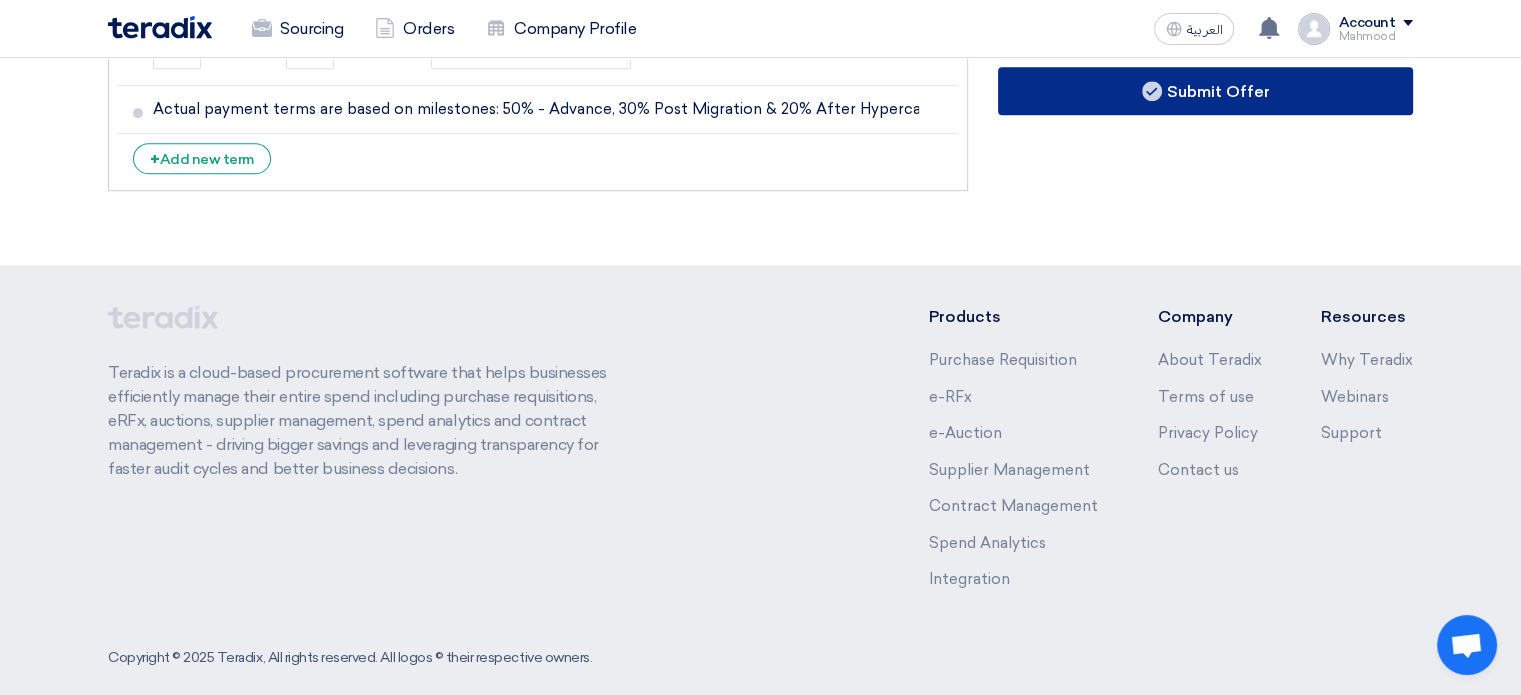 drag, startPoint x: 1131, startPoint y: 99, endPoint x: 1089, endPoint y: 108, distance: 42.953465 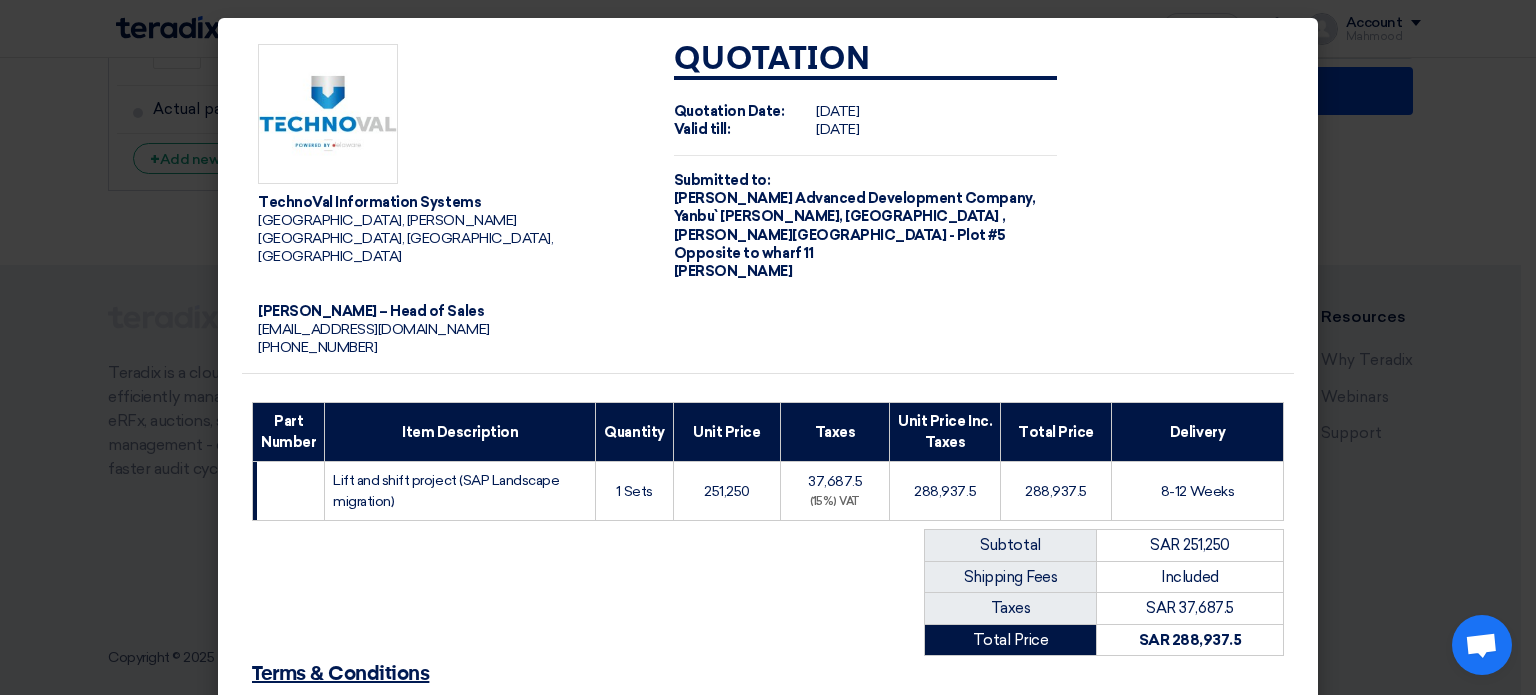 scroll, scrollTop: 361, scrollLeft: 0, axis: vertical 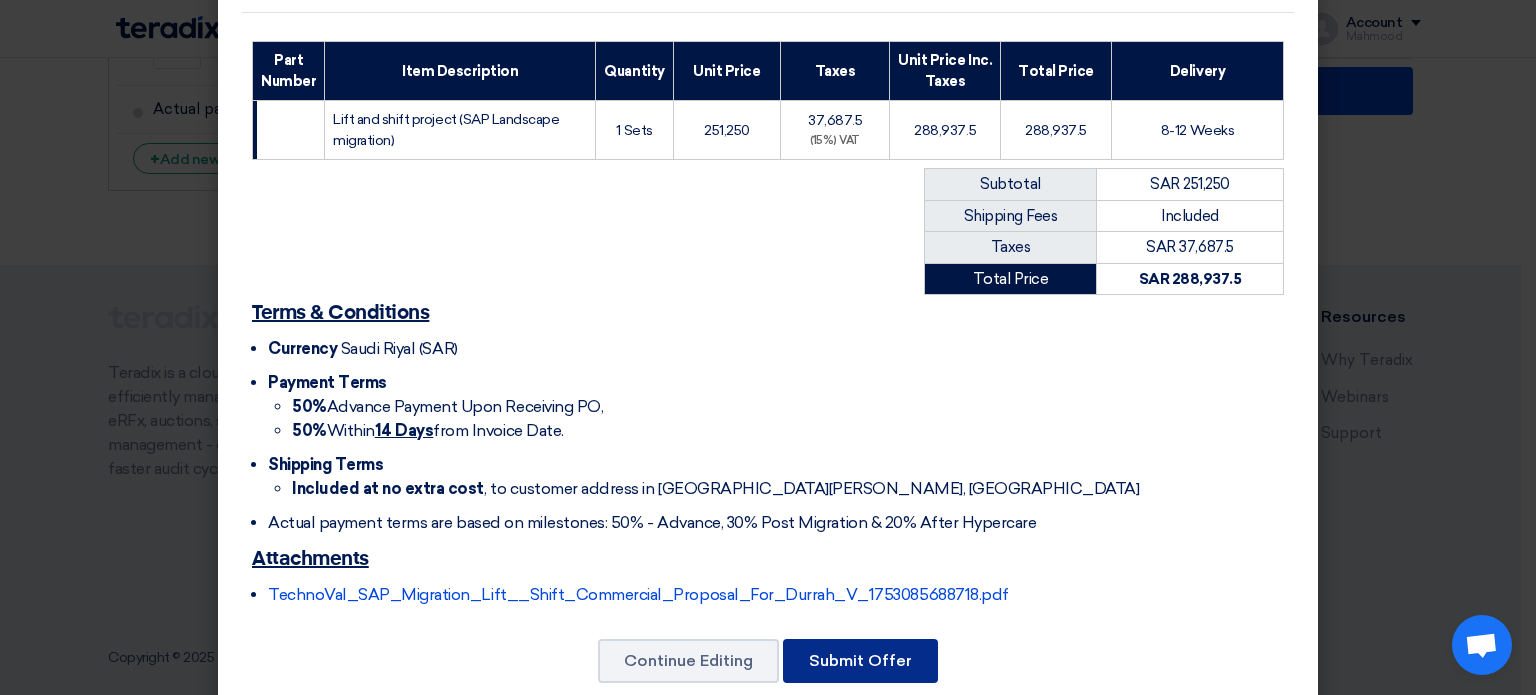 click on "Submit Offer" 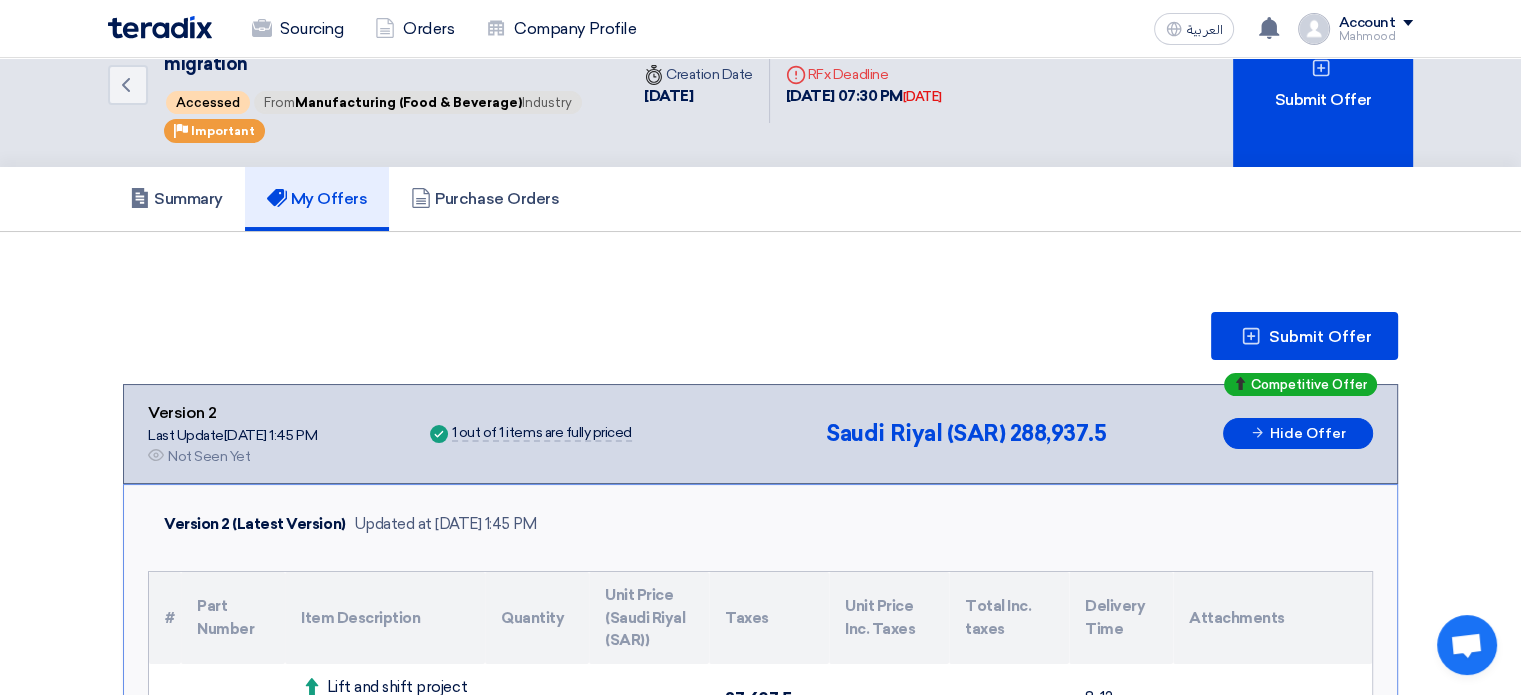 scroll, scrollTop: 0, scrollLeft: 0, axis: both 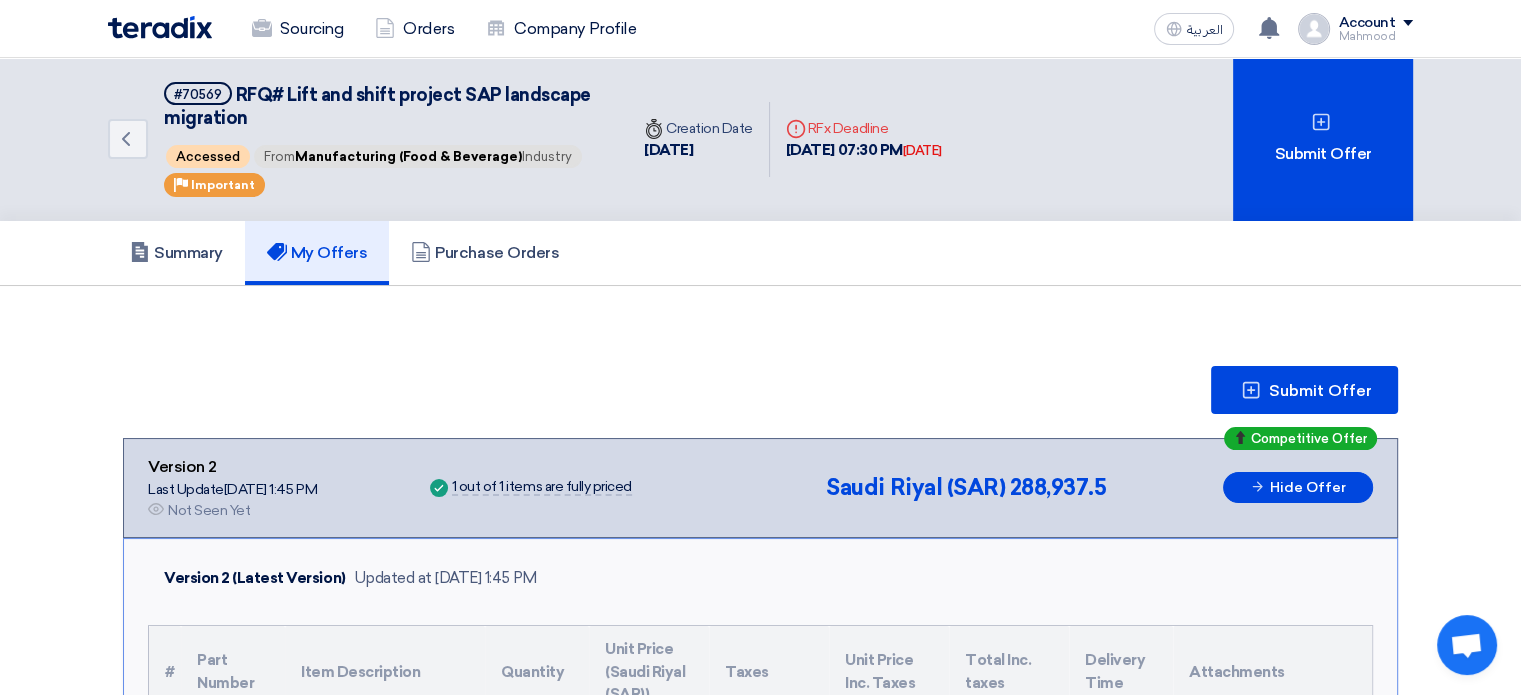 click 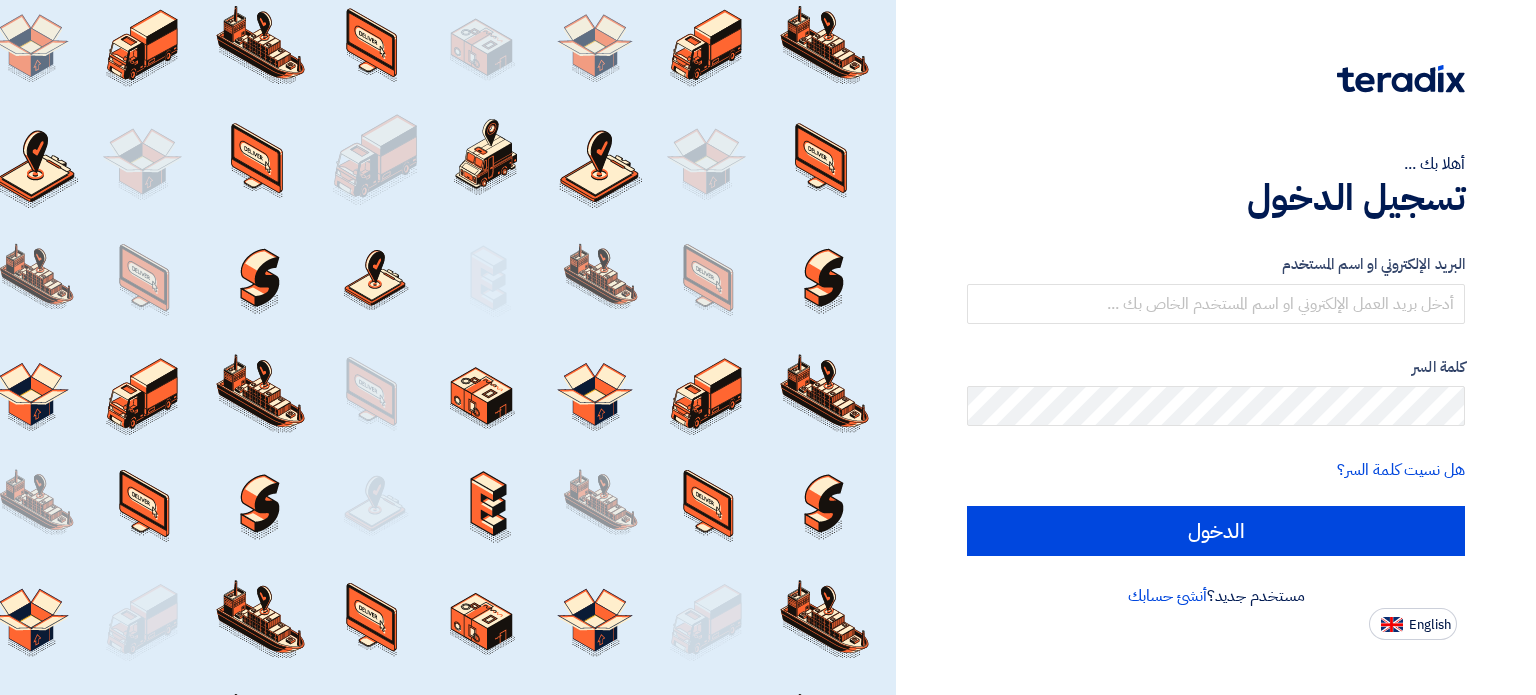 scroll, scrollTop: 0, scrollLeft: 0, axis: both 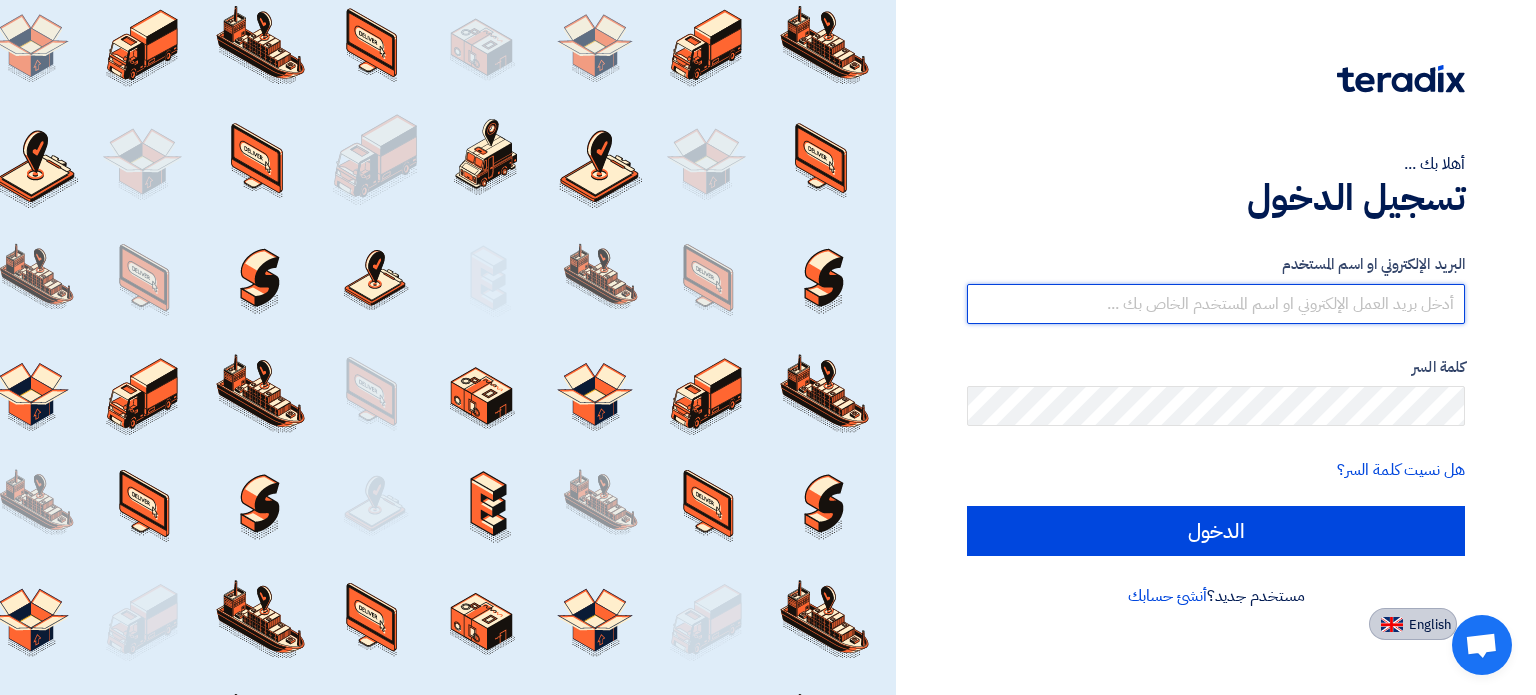 type on "[EMAIL_ADDRESS][DOMAIN_NAME]" 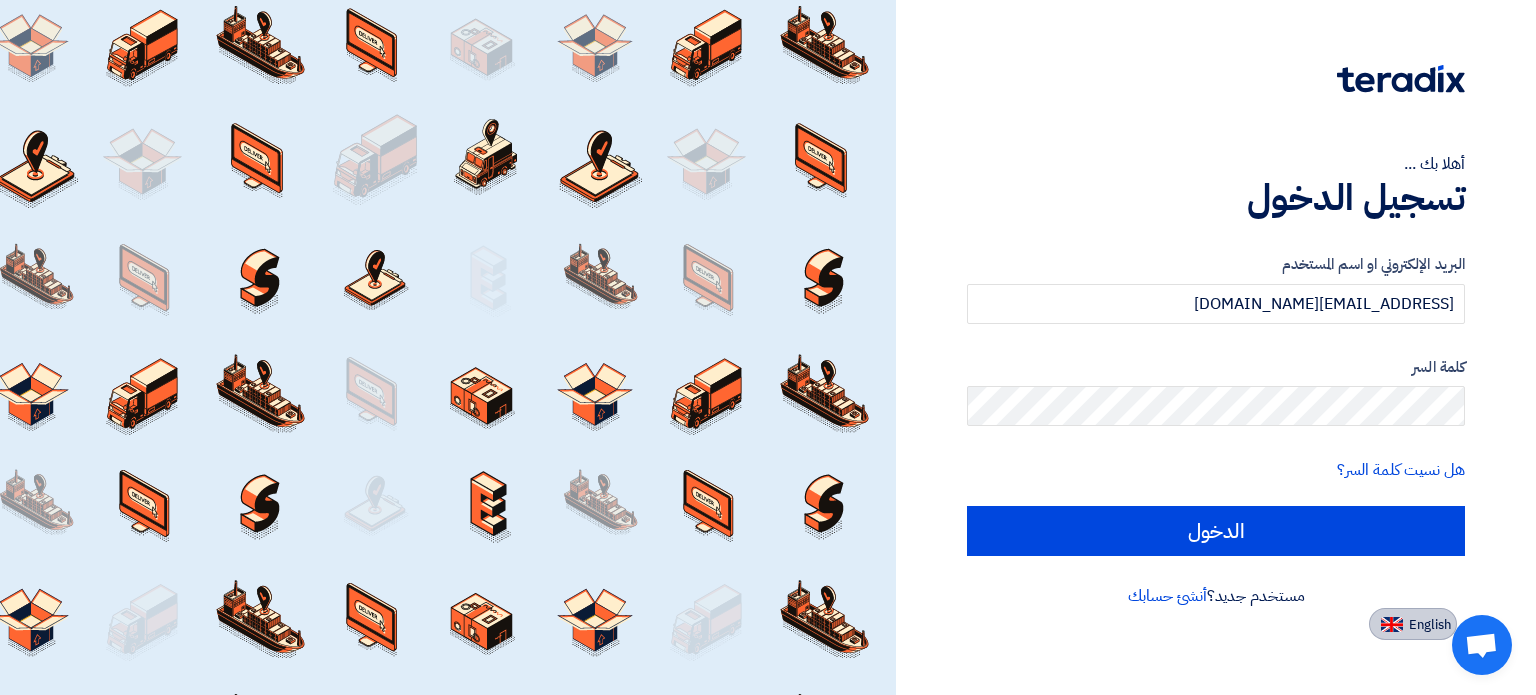 click on "English" 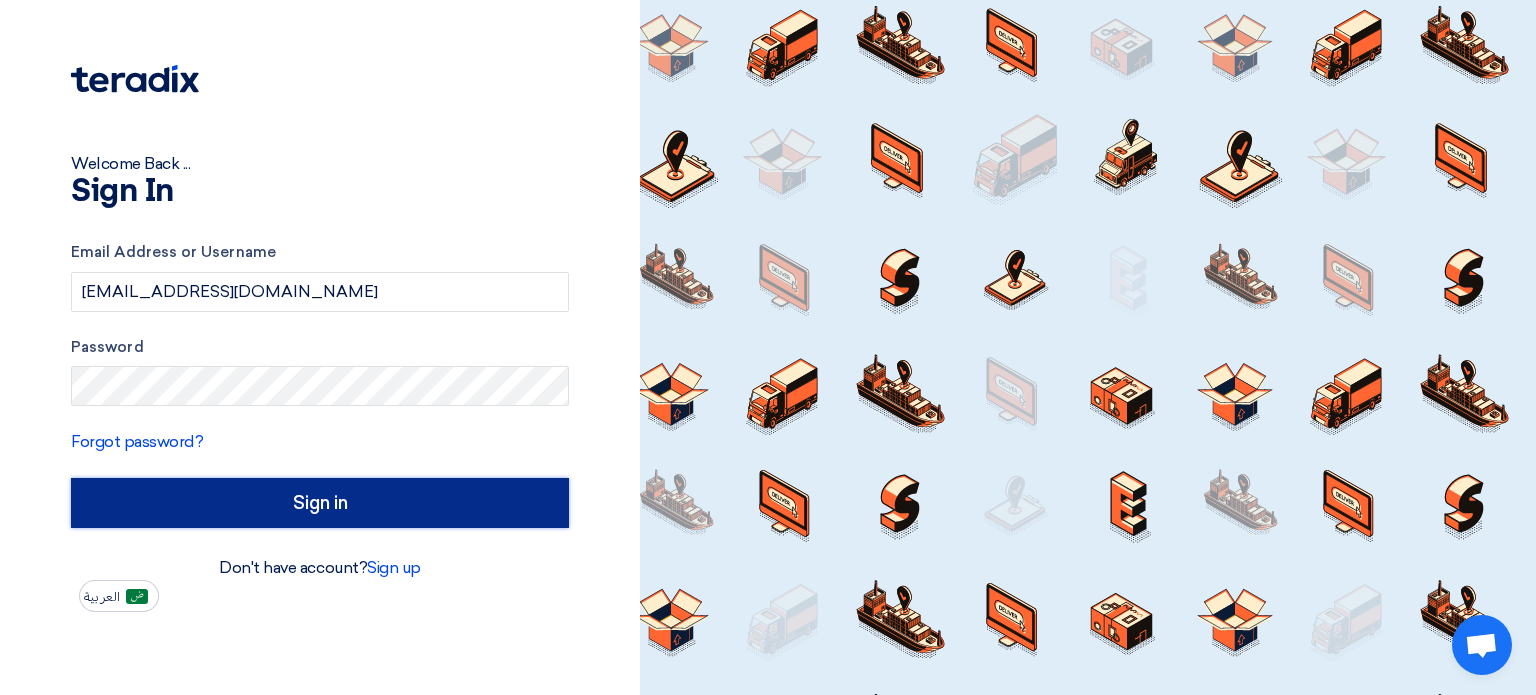 click on "Sign in" 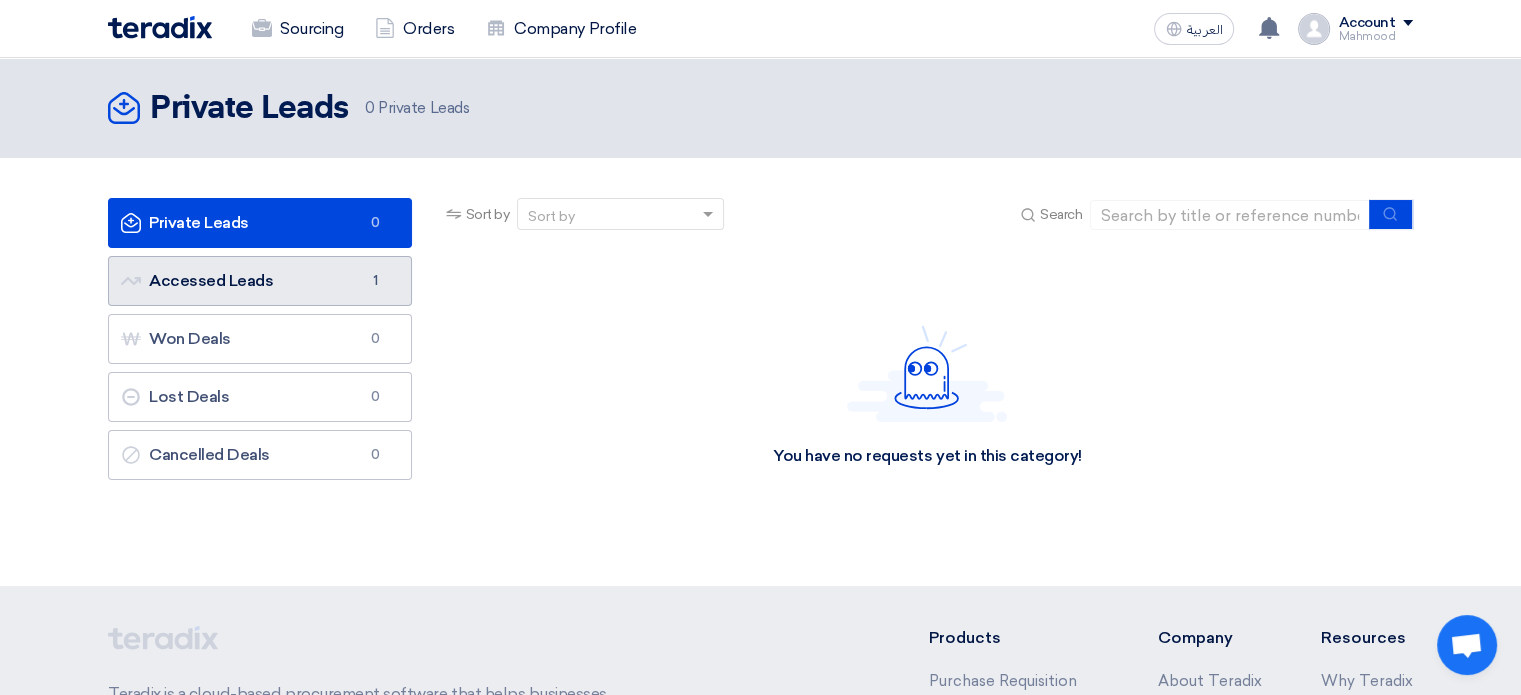 click on "Accessed Leads
Accessed Leads
1" 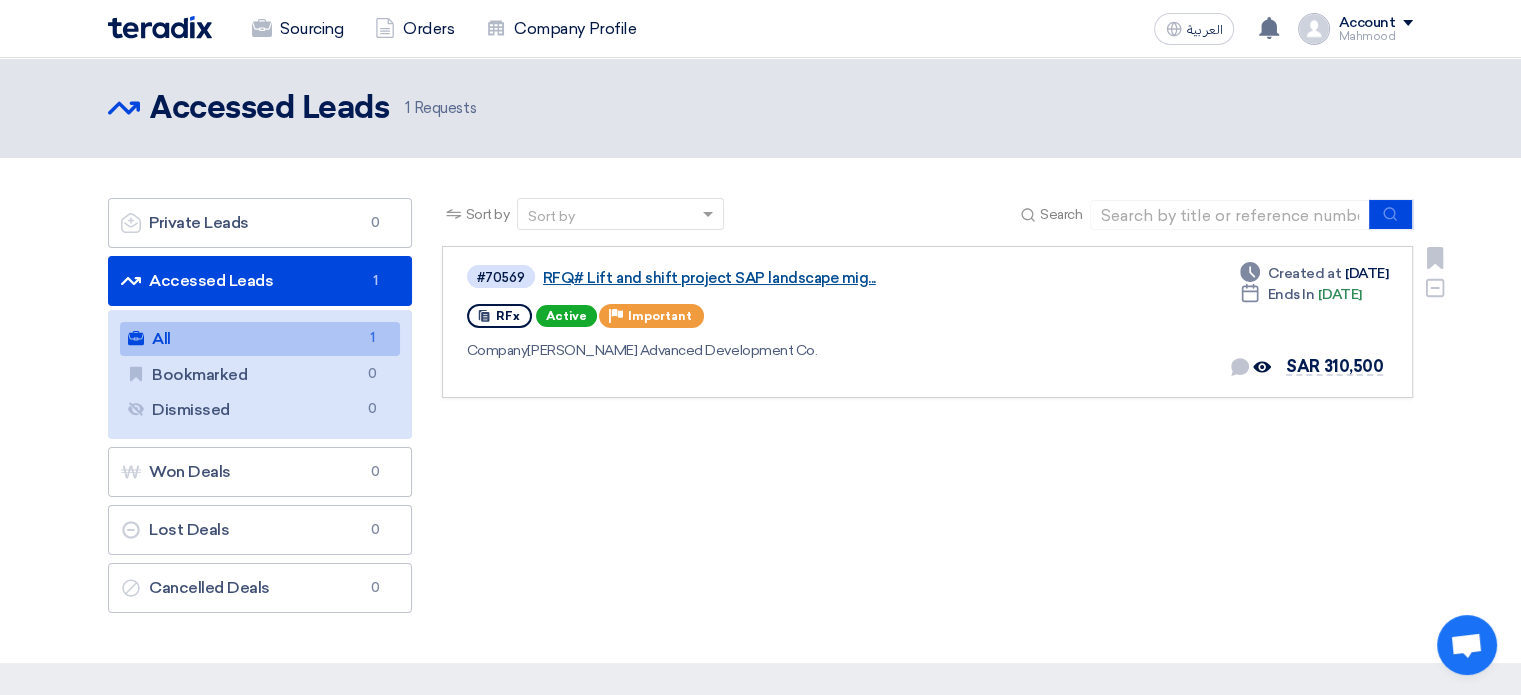 click on "RFQ# Lift and shift project SAP landscape mig..." 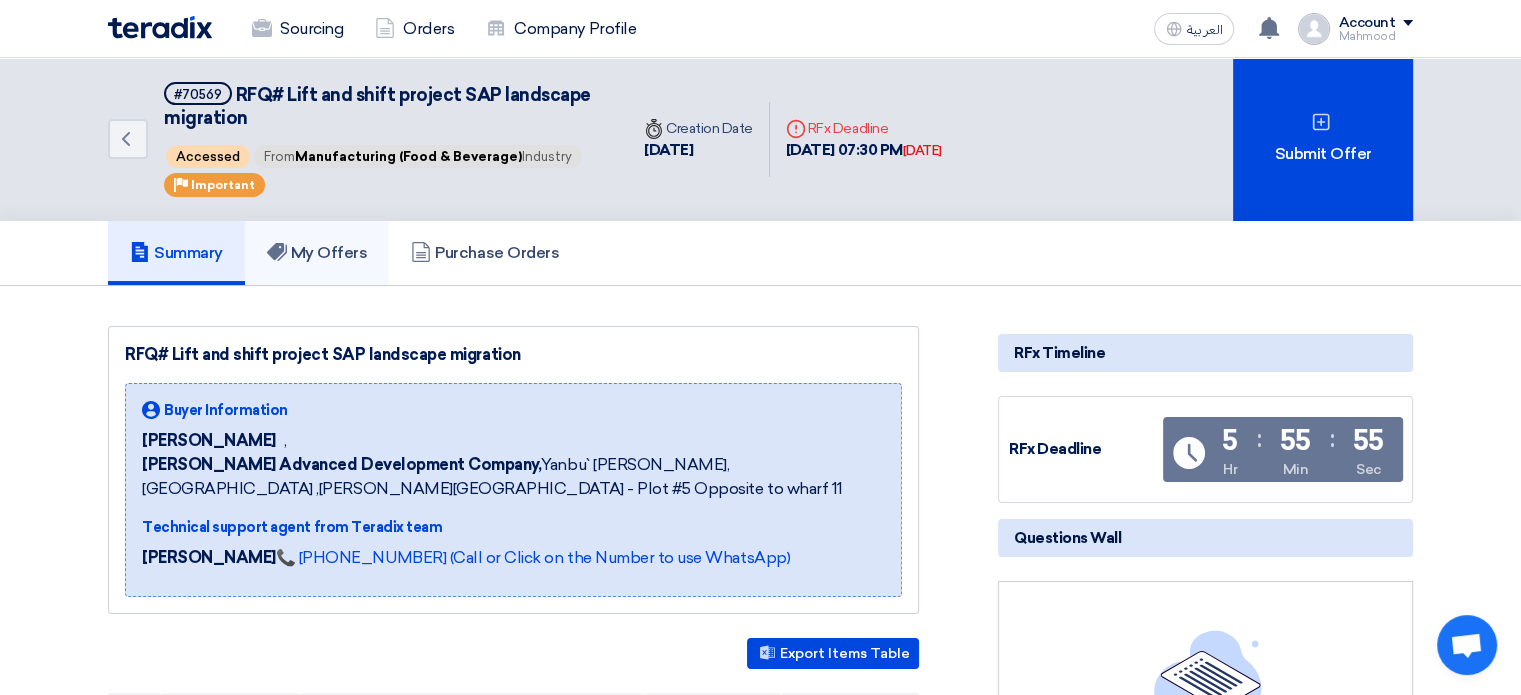 click on "My Offers" 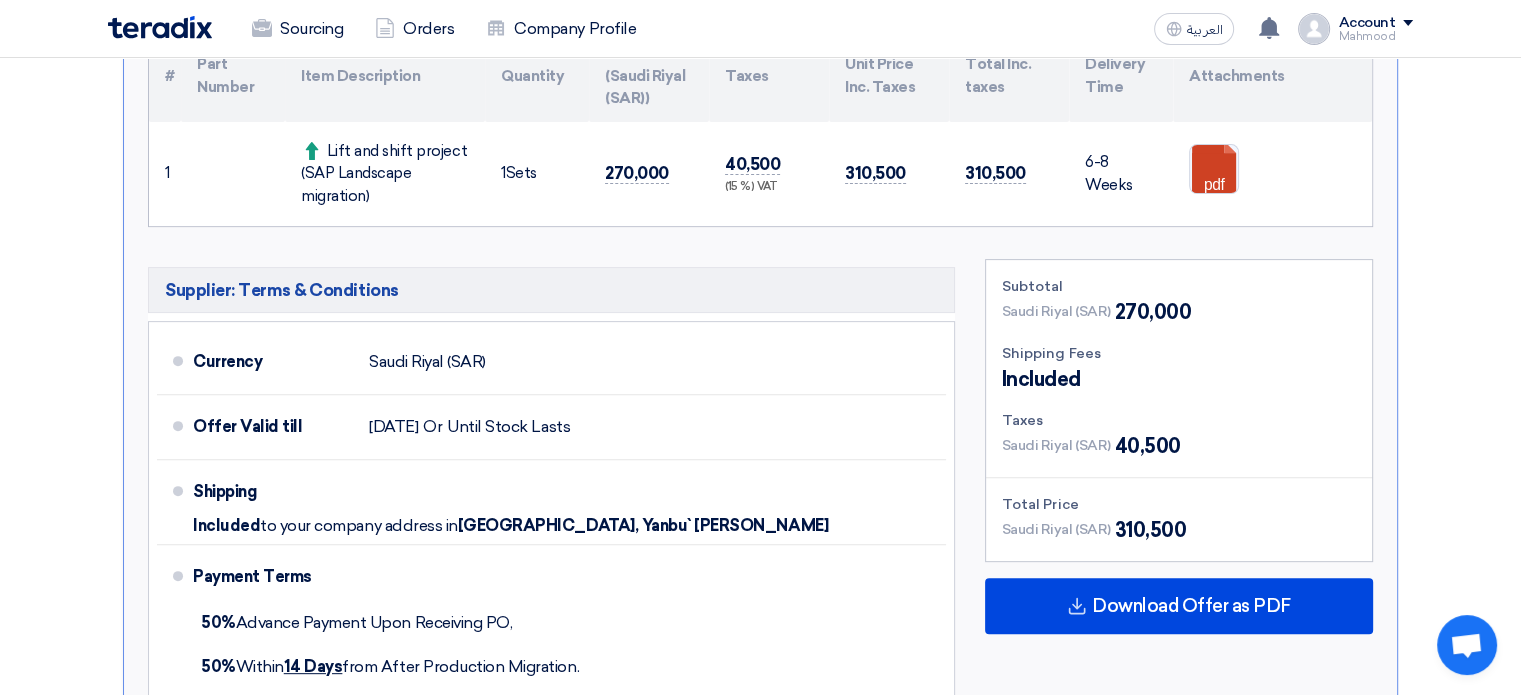 scroll, scrollTop: 596, scrollLeft: 0, axis: vertical 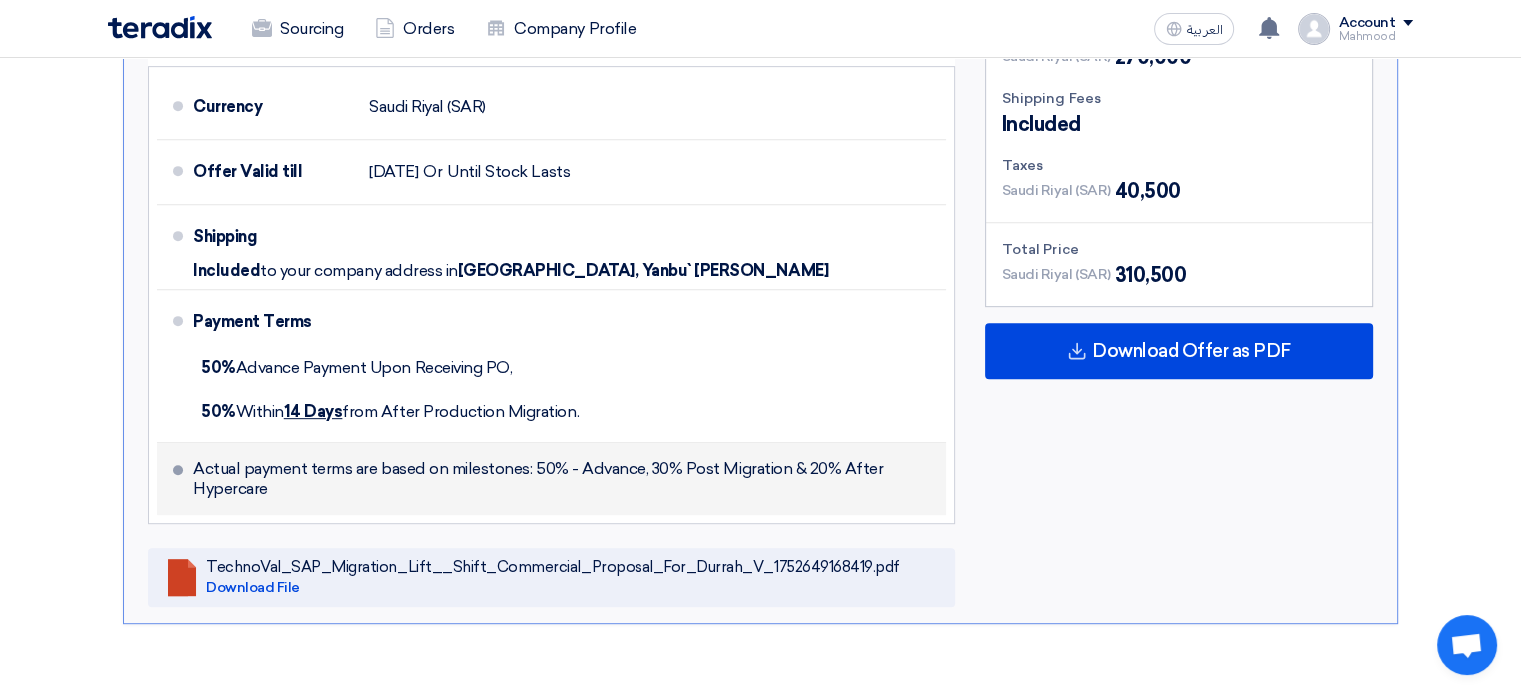 drag, startPoint x: 193, startPoint y: 459, endPoint x: 284, endPoint y: 487, distance: 95.2103 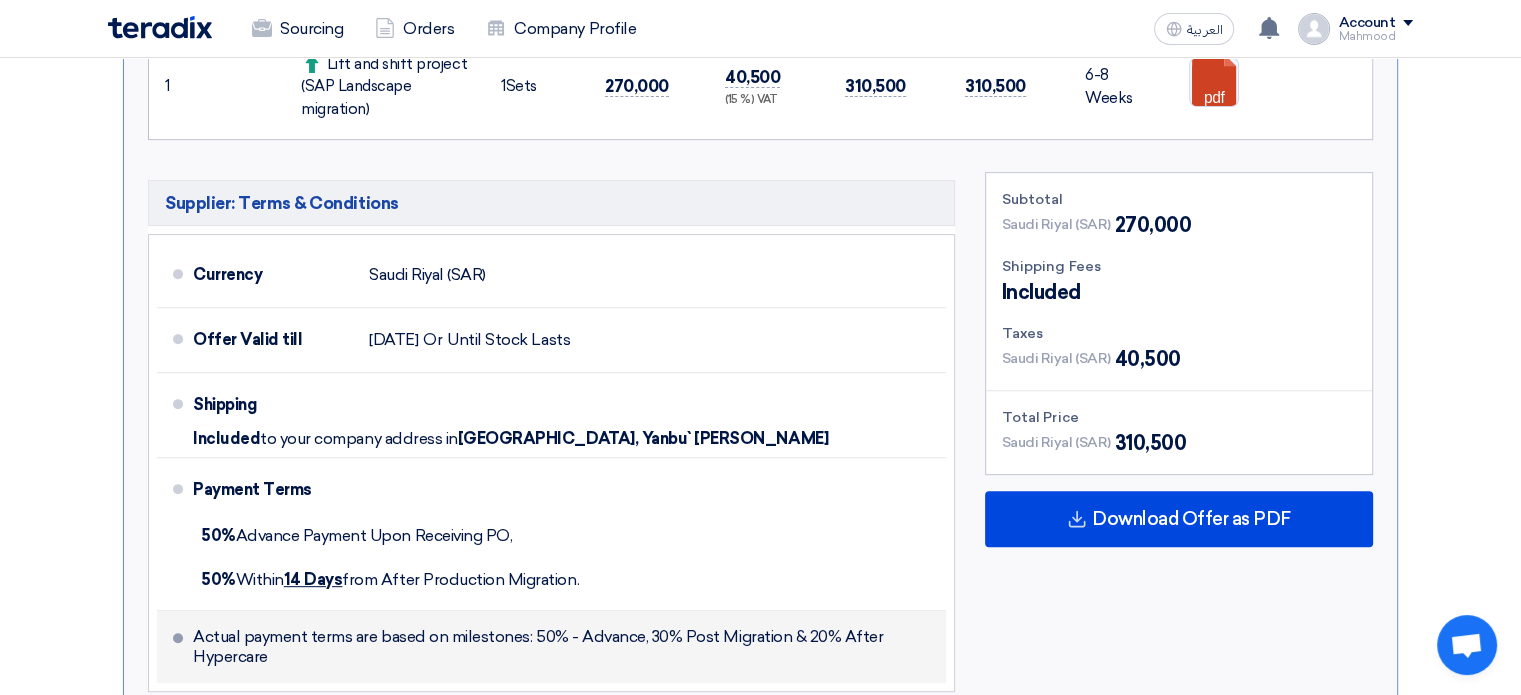 scroll, scrollTop: 682, scrollLeft: 0, axis: vertical 